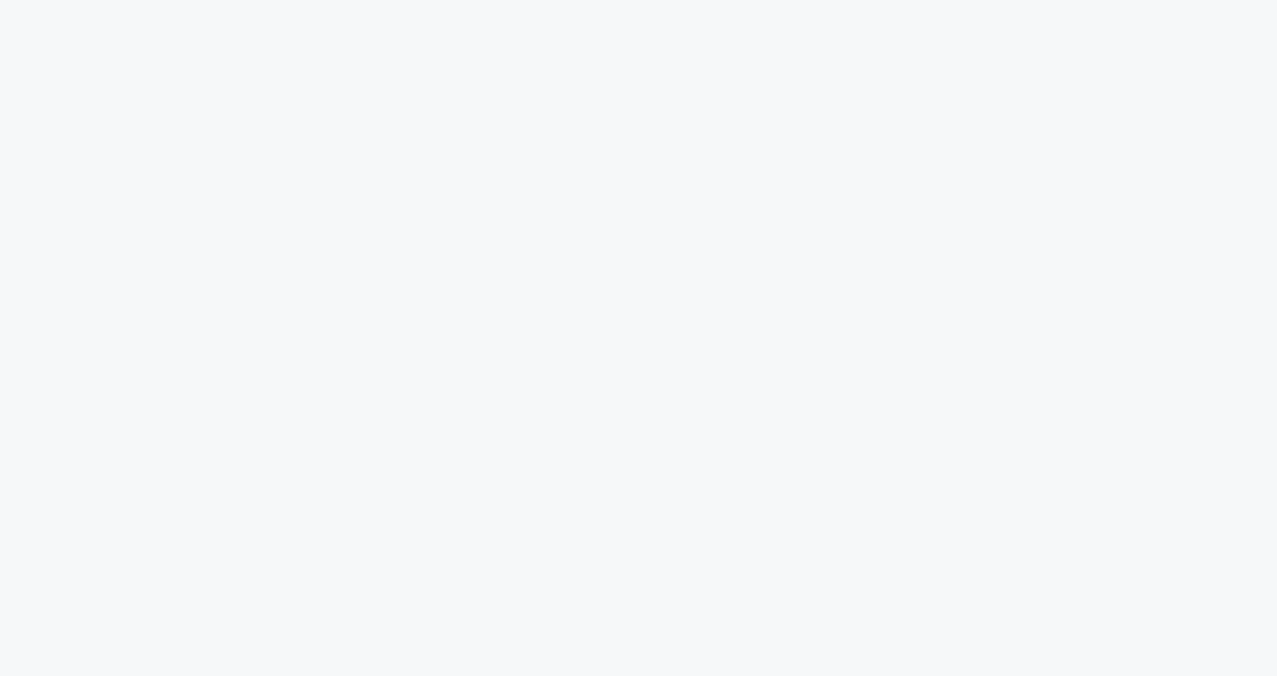 scroll, scrollTop: 0, scrollLeft: 0, axis: both 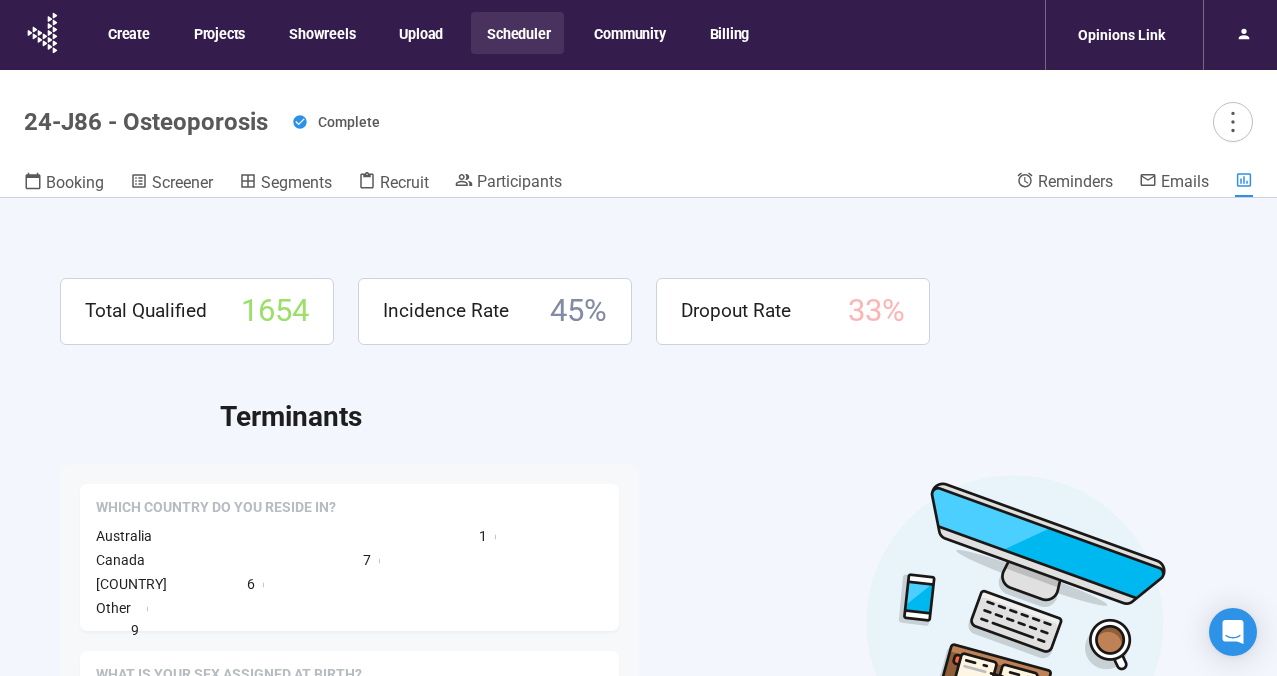 click on "Scheduler" at bounding box center (517, 33) 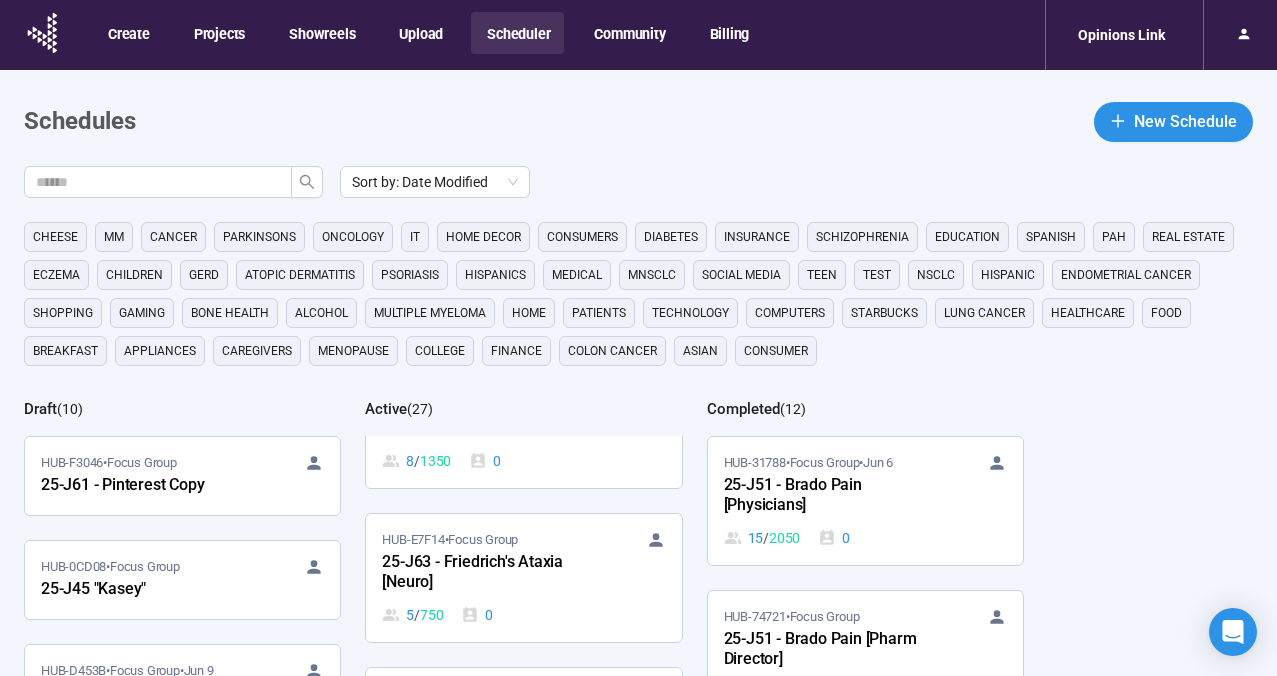 scroll, scrollTop: 2179, scrollLeft: 0, axis: vertical 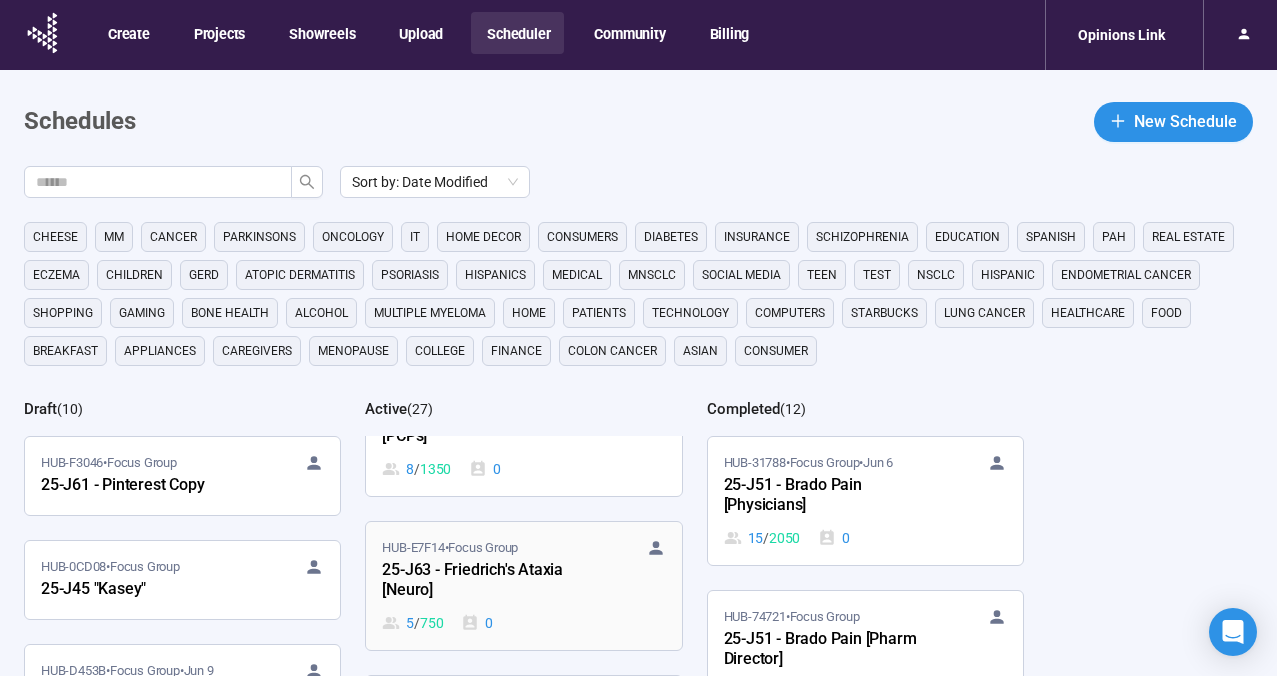 click on "25-J63 - Friedrich's Ataxia [Neuro]" at bounding box center [492, 581] 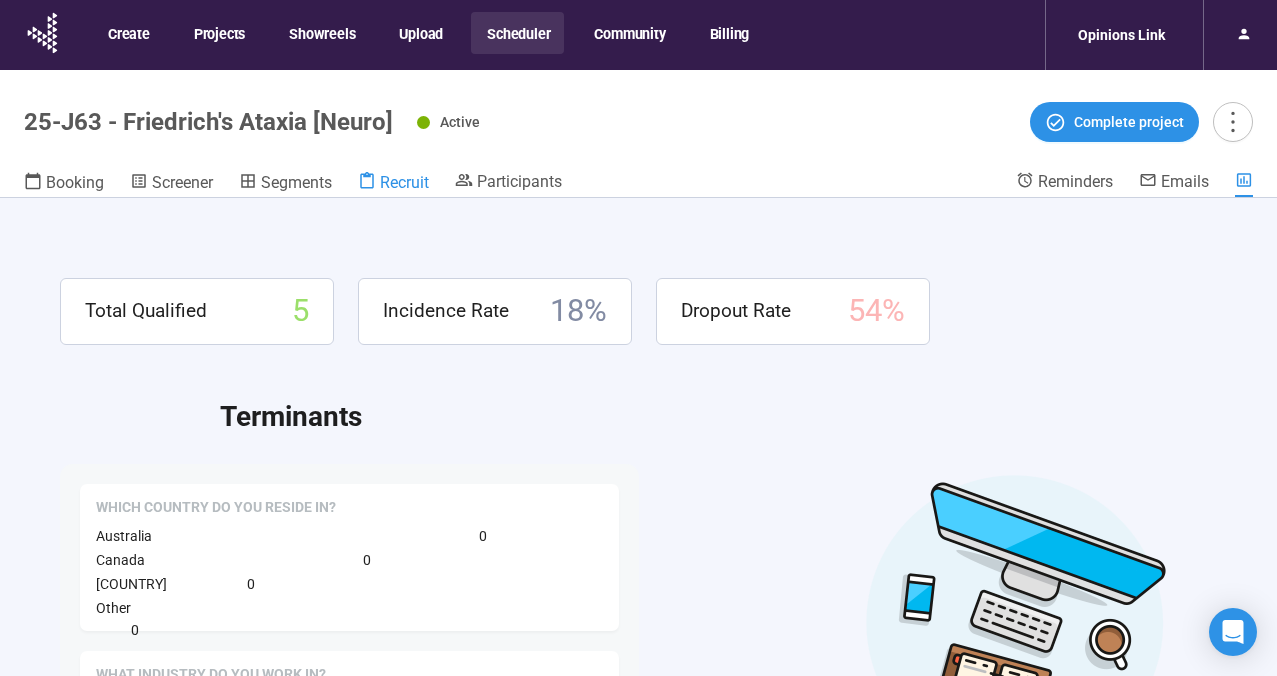 click on "Recruit" at bounding box center [404, 182] 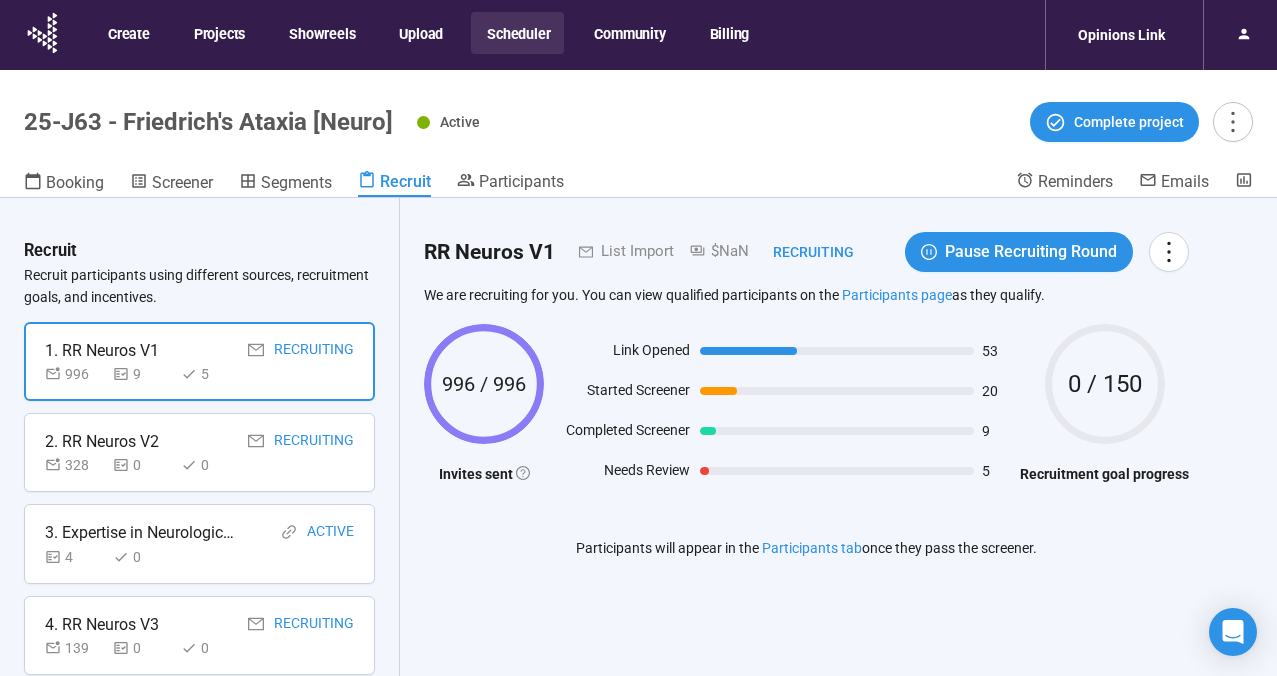 scroll, scrollTop: 112, scrollLeft: 0, axis: vertical 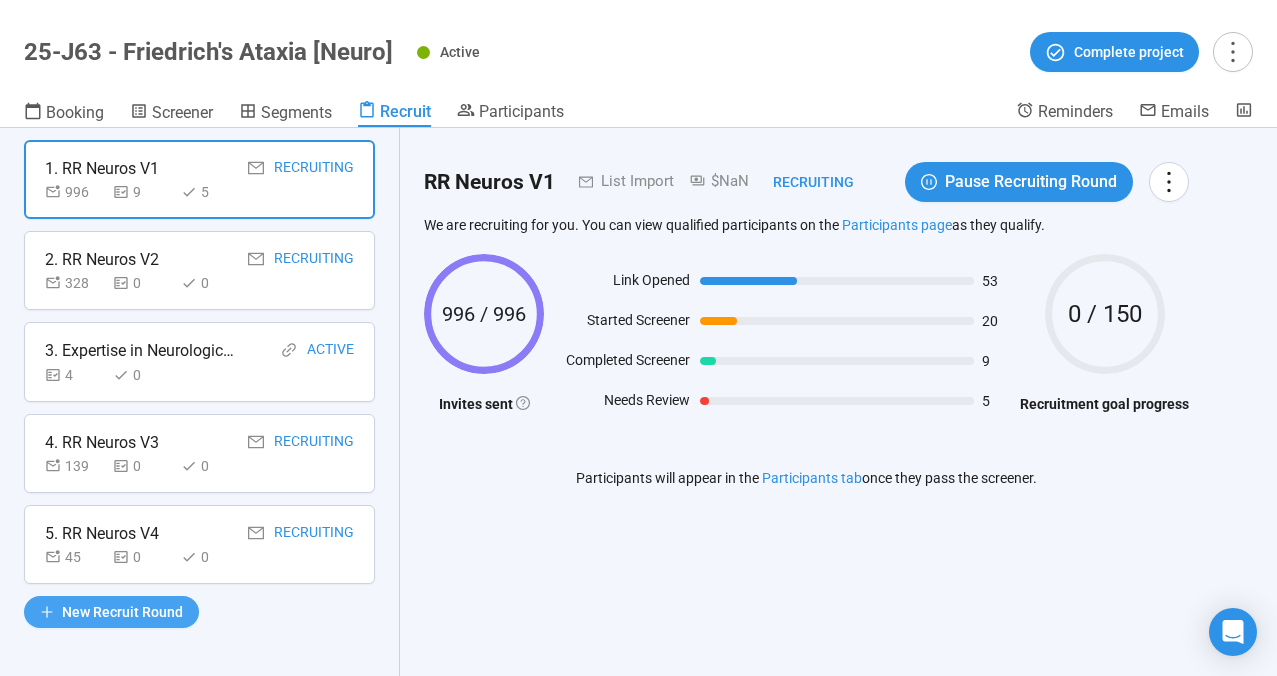 click on "New Recruit Round" at bounding box center (122, 612) 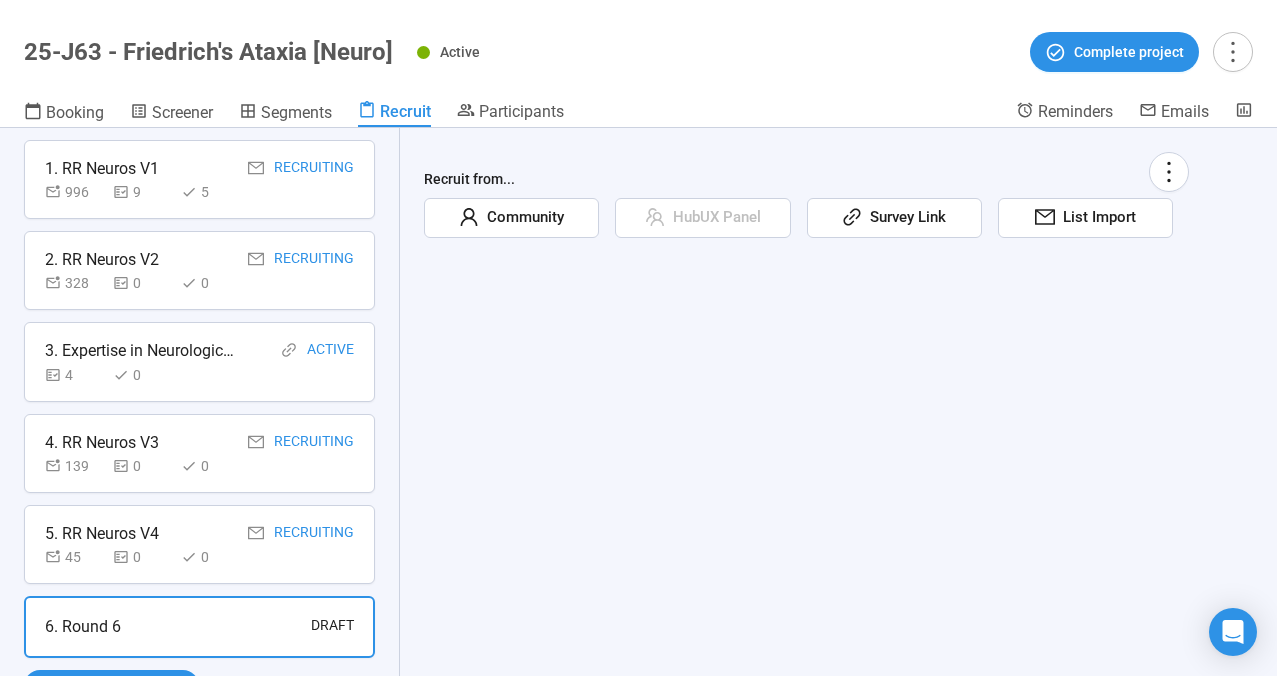 scroll, scrollTop: 186, scrollLeft: 0, axis: vertical 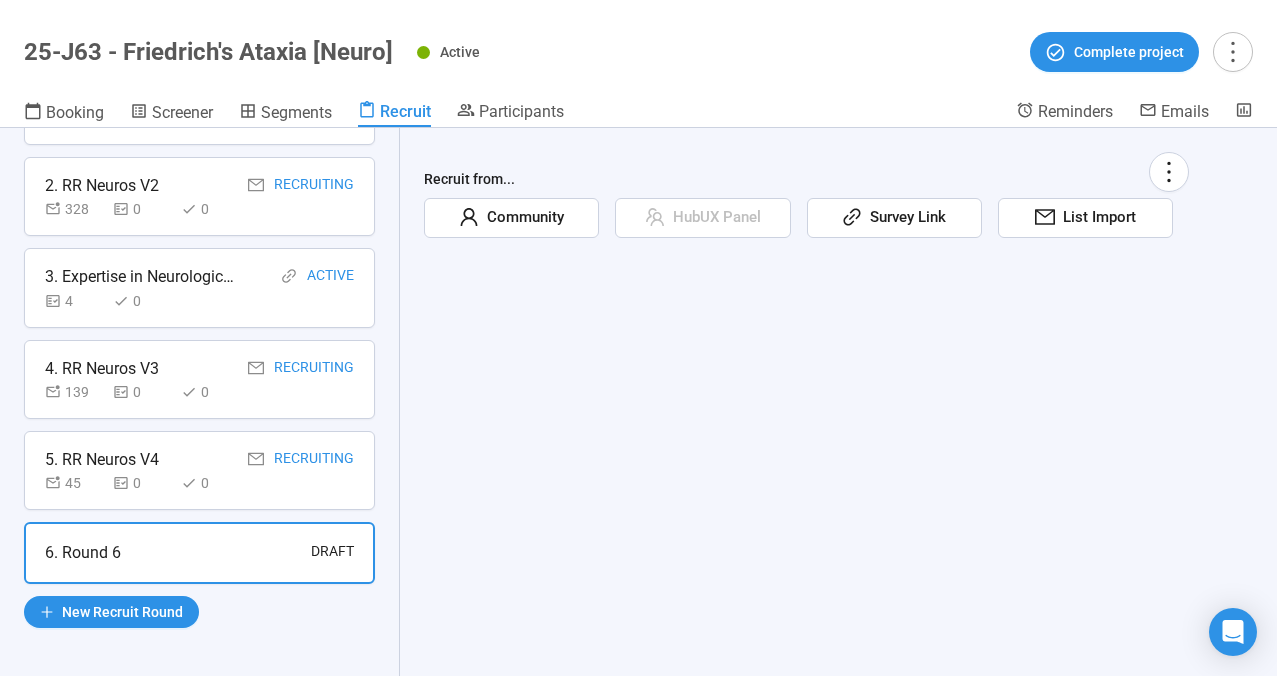 click on "6. Round 6 Draft" at bounding box center (199, 552) 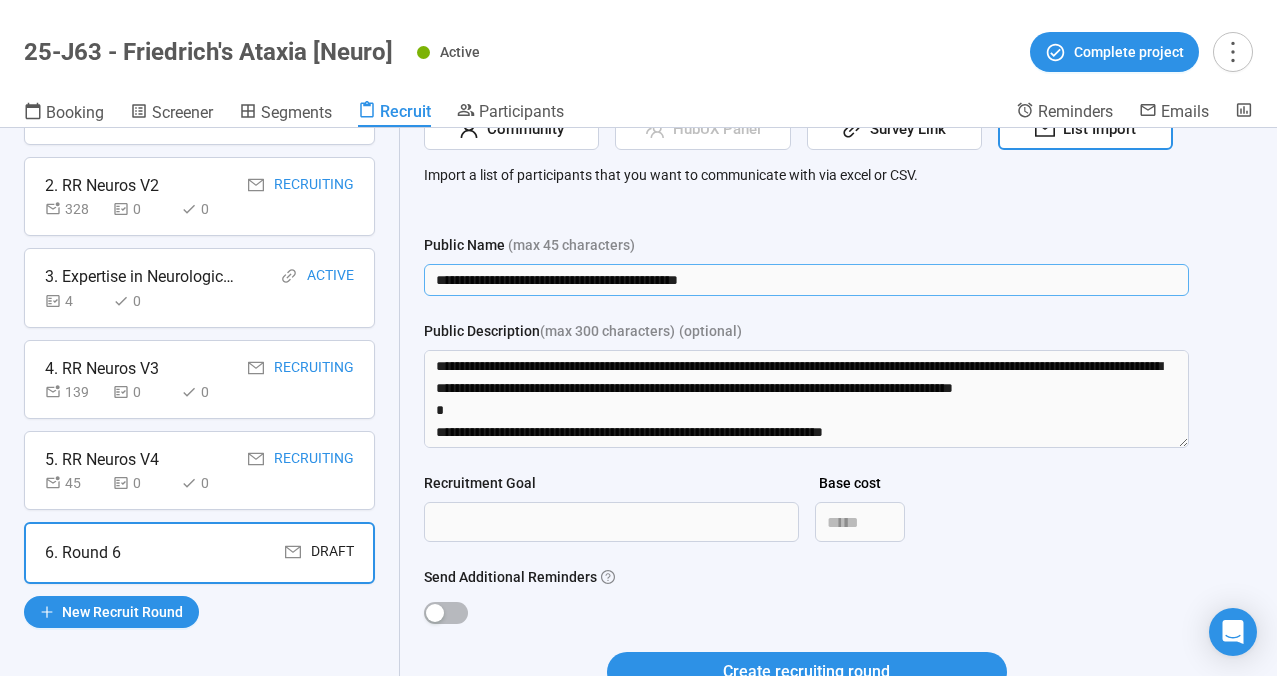 scroll, scrollTop: 99, scrollLeft: 0, axis: vertical 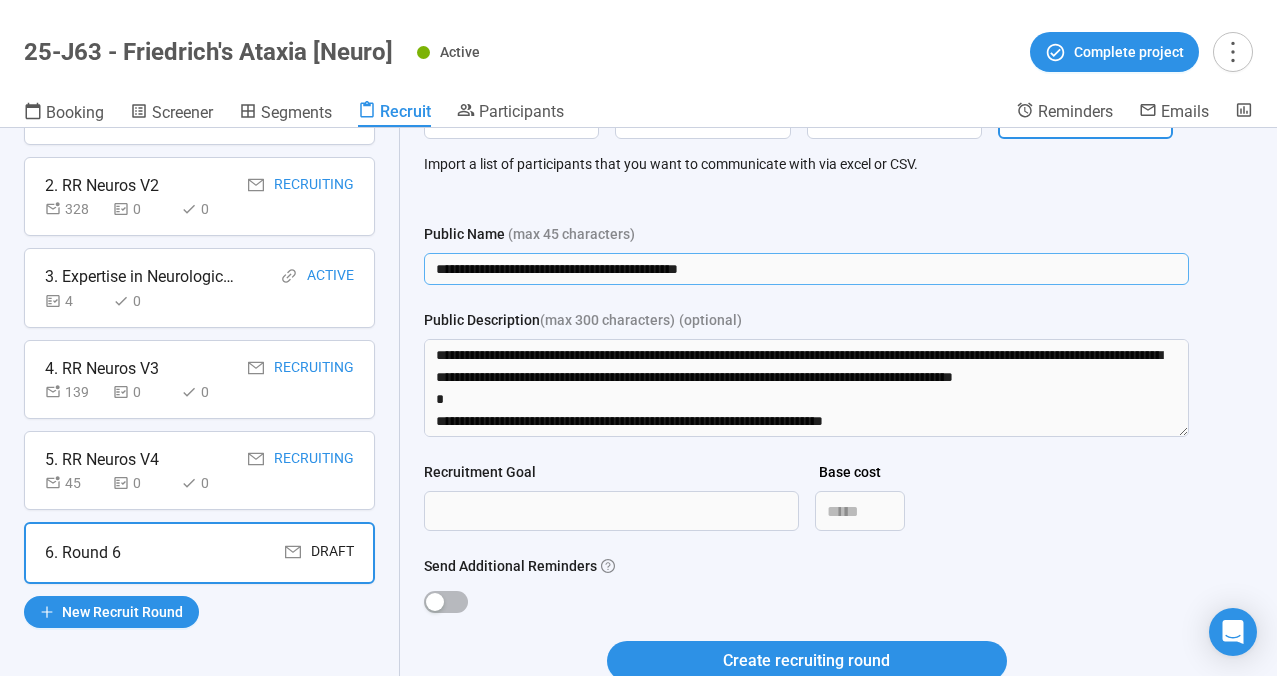 drag, startPoint x: 756, startPoint y: 267, endPoint x: 408, endPoint y: 227, distance: 350.29132 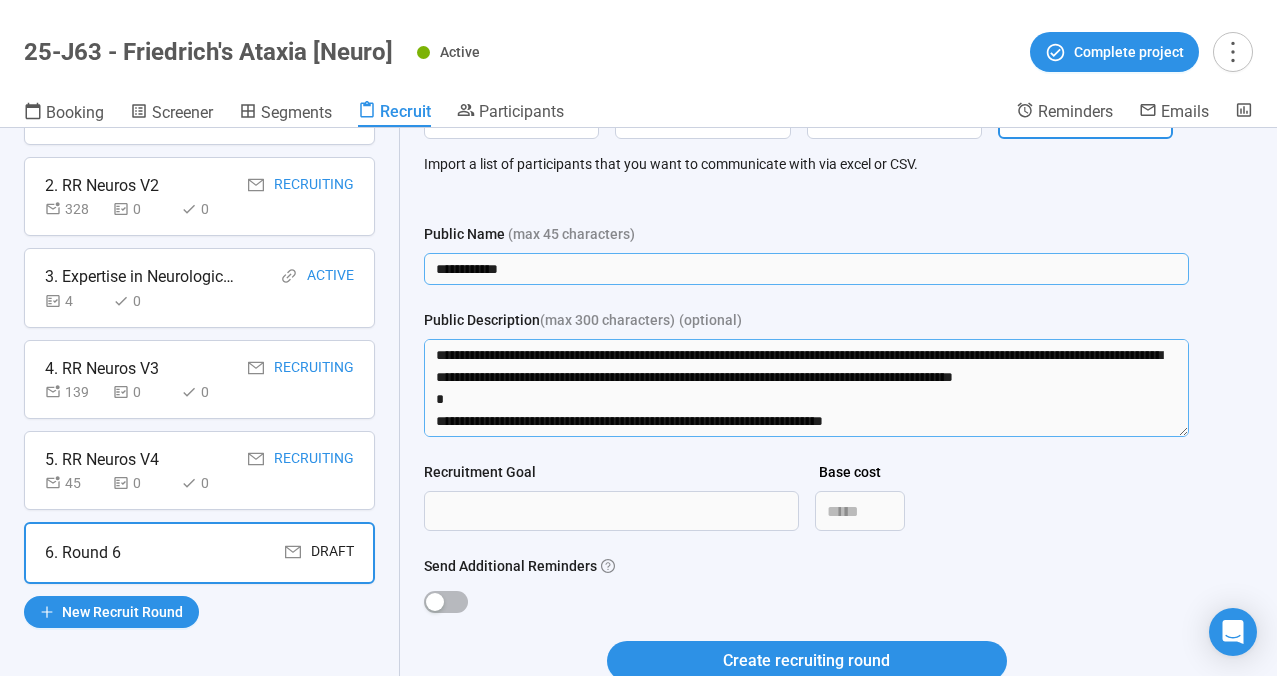 type on "**********" 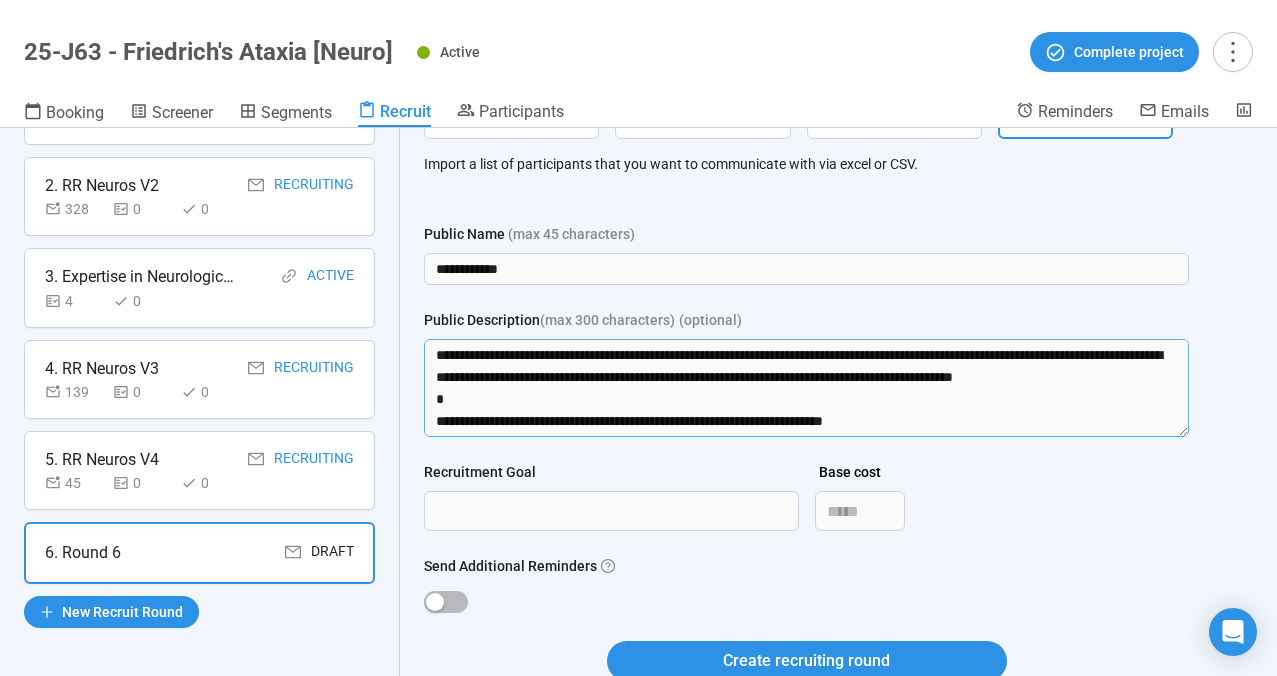 click on "Public Description  (max 300 characters) (optional)" at bounding box center (806, 388) 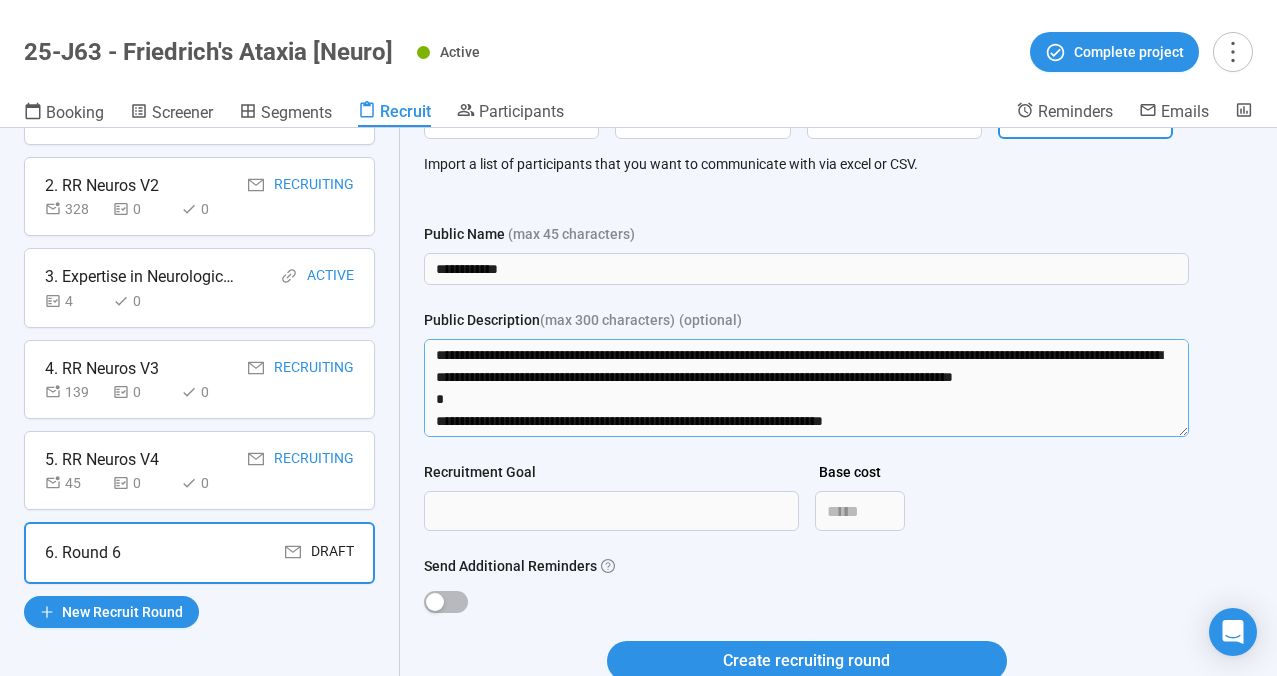 click on "Public Description  (max 300 characters) (optional)" at bounding box center (806, 388) 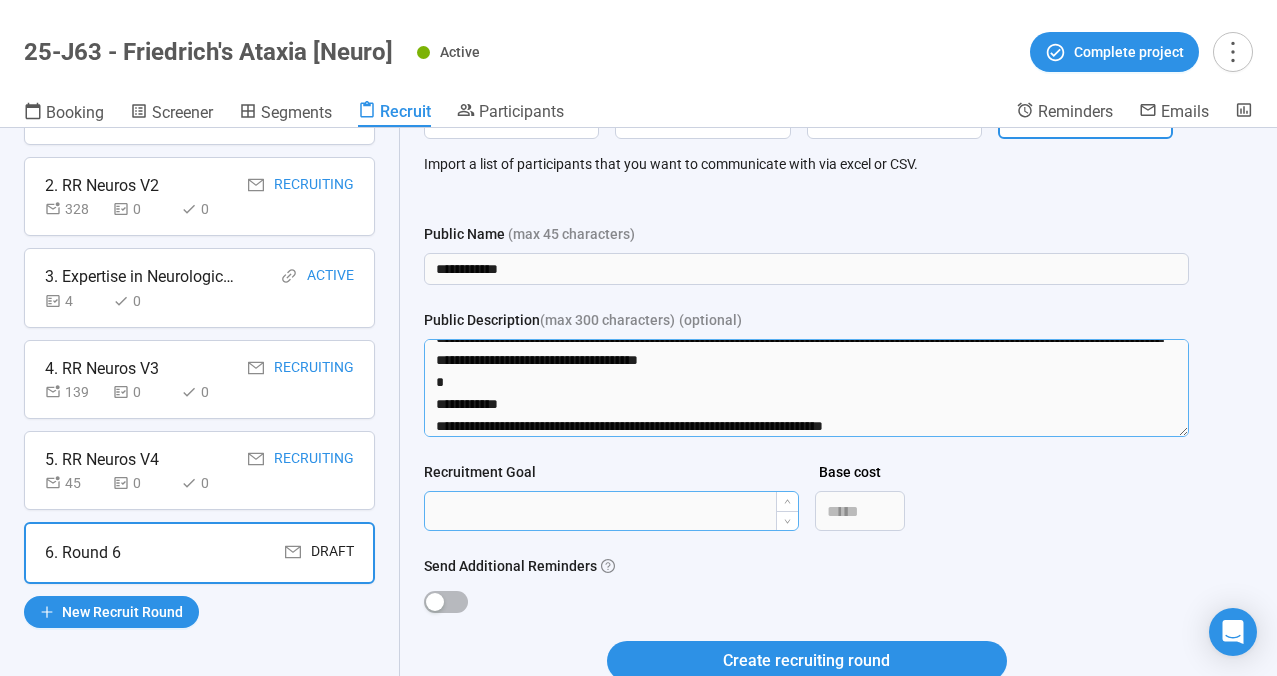 scroll, scrollTop: 352, scrollLeft: 0, axis: vertical 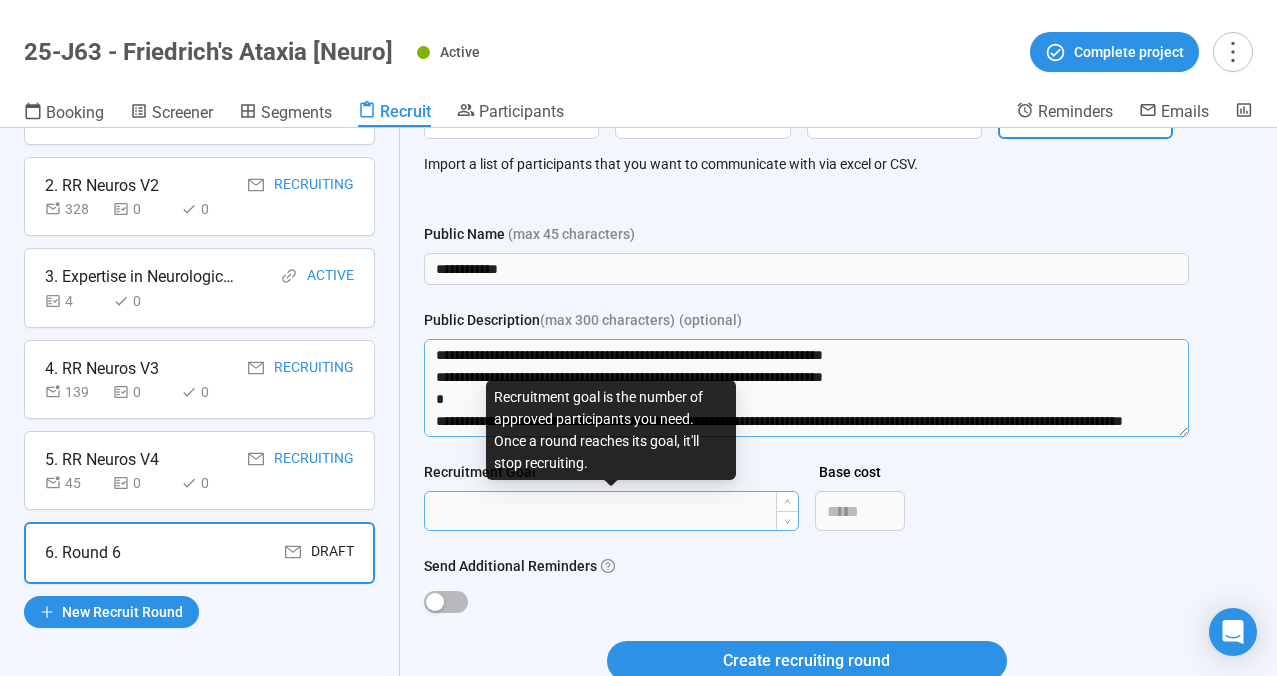 drag, startPoint x: 451, startPoint y: 393, endPoint x: 514, endPoint y: 515, distance: 137.30623 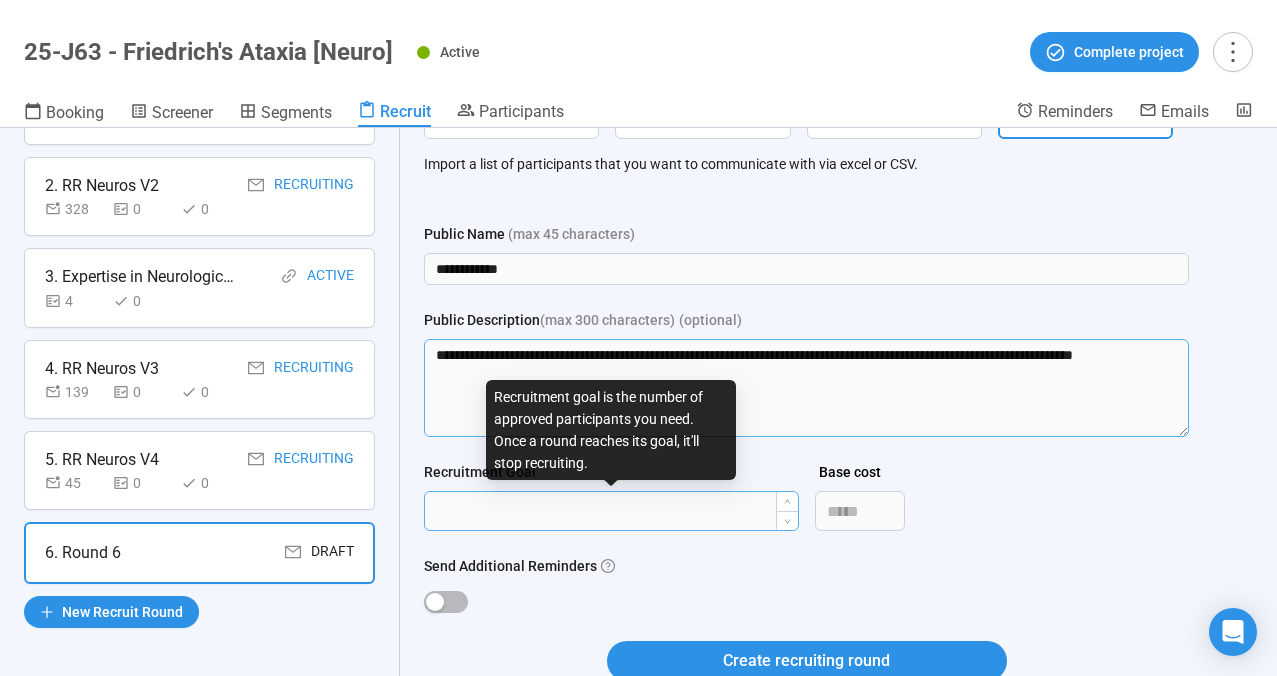 scroll, scrollTop: 0, scrollLeft: 0, axis: both 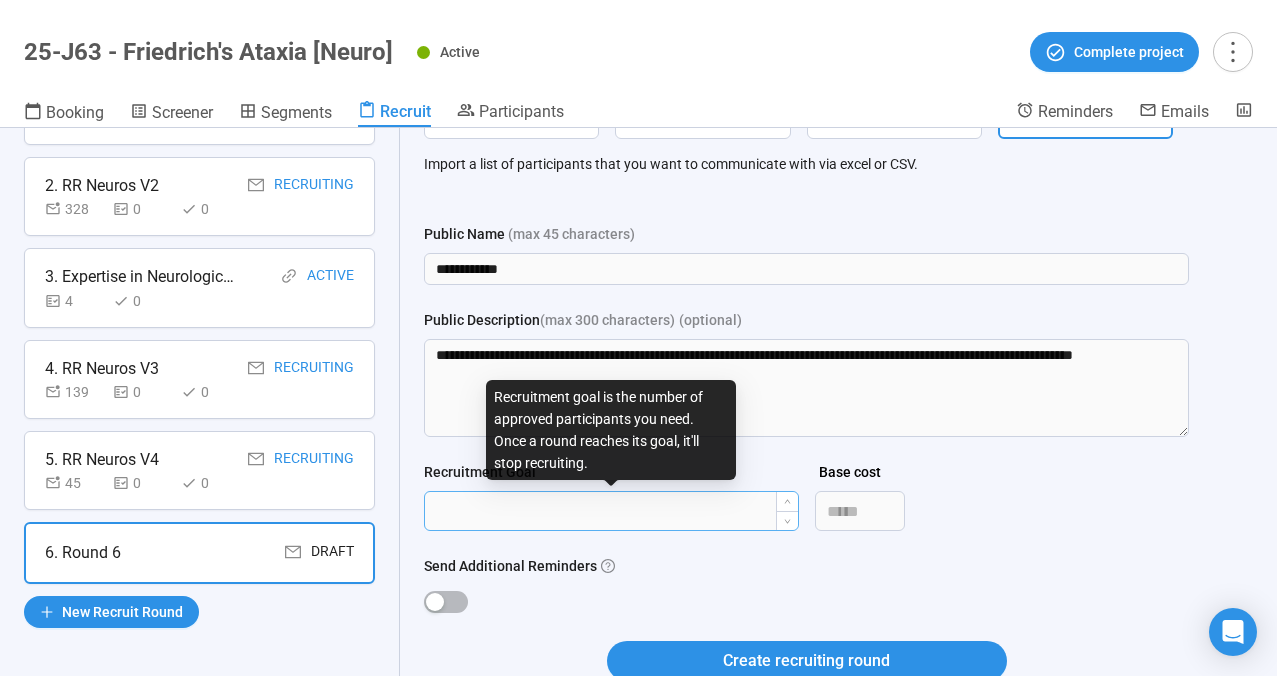 click on "Recruitment Goal" at bounding box center (611, 511) 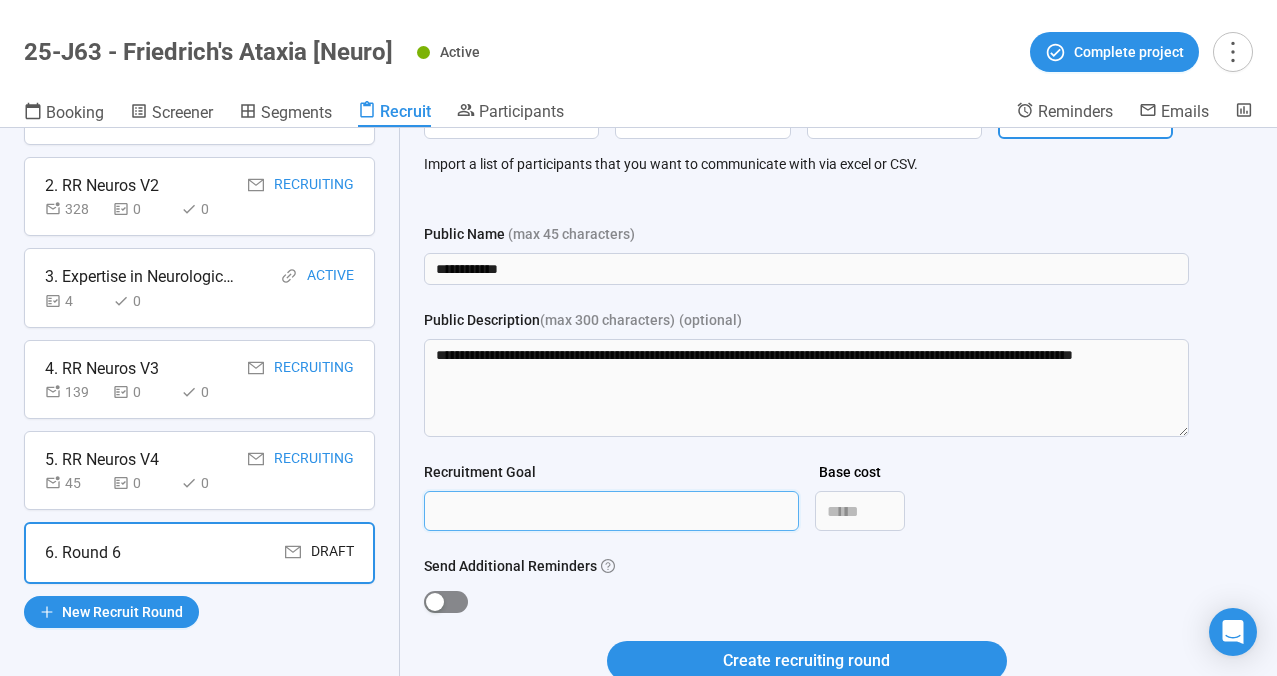 type on "***" 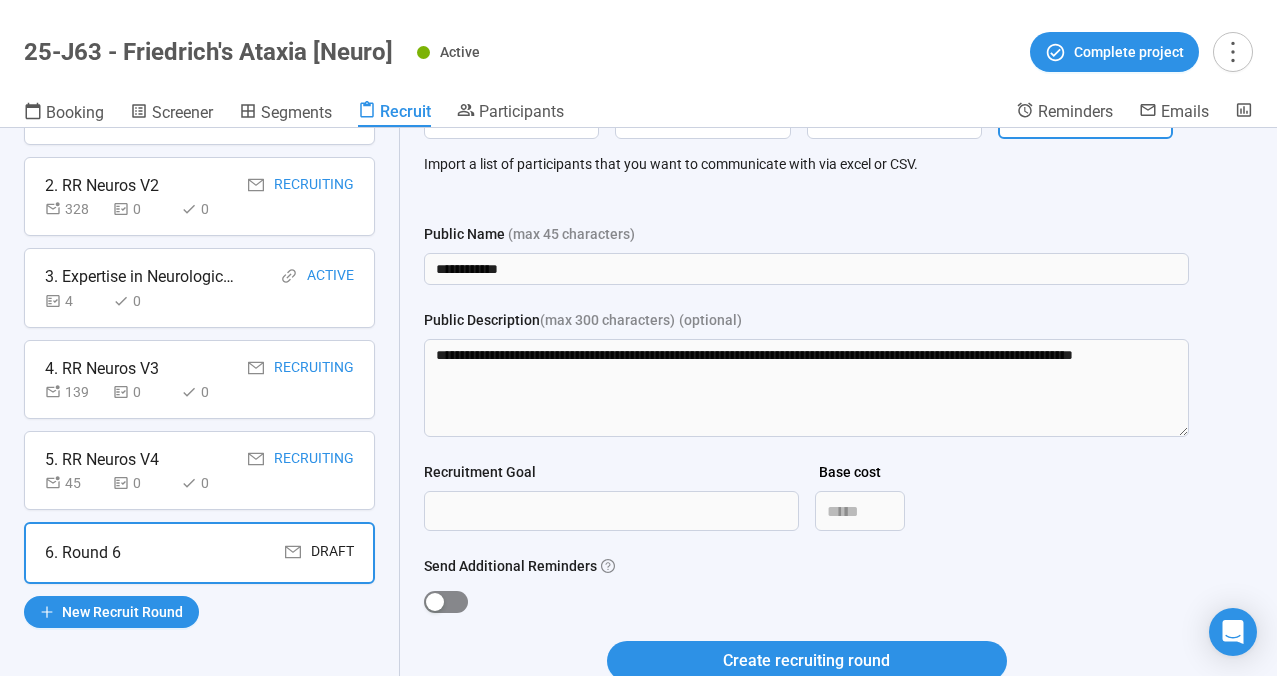 click at bounding box center (435, 602) 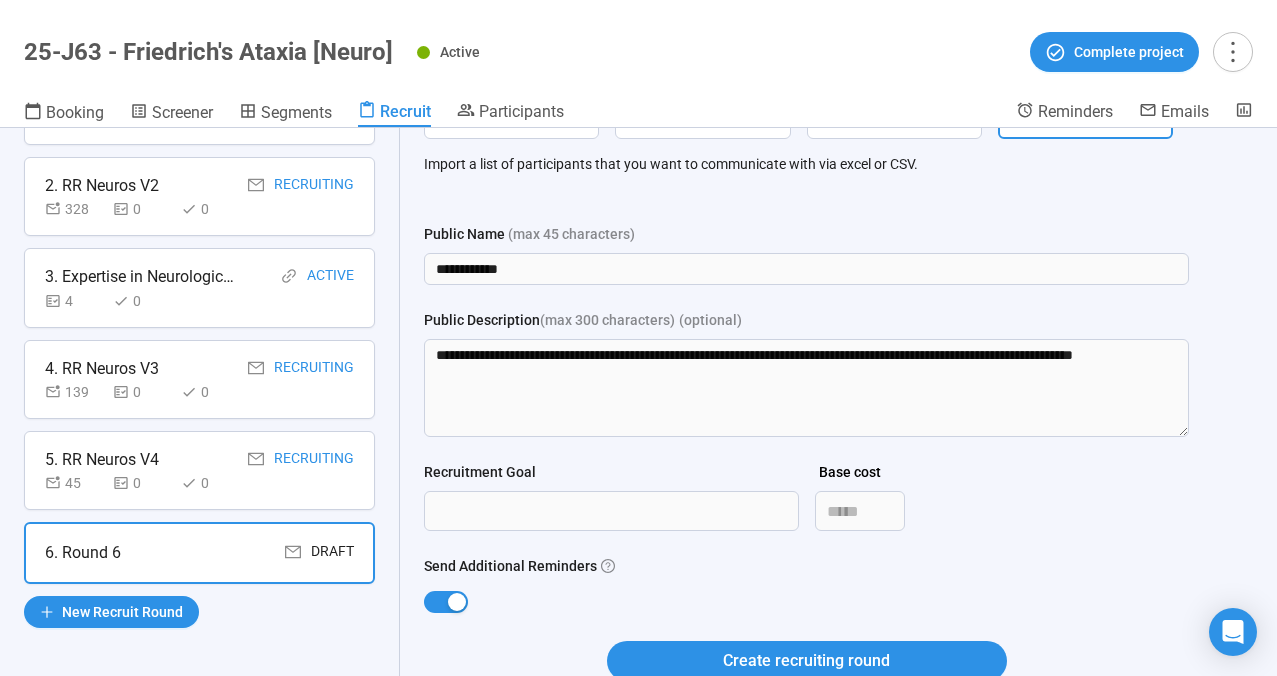 scroll, scrollTop: 176, scrollLeft: 0, axis: vertical 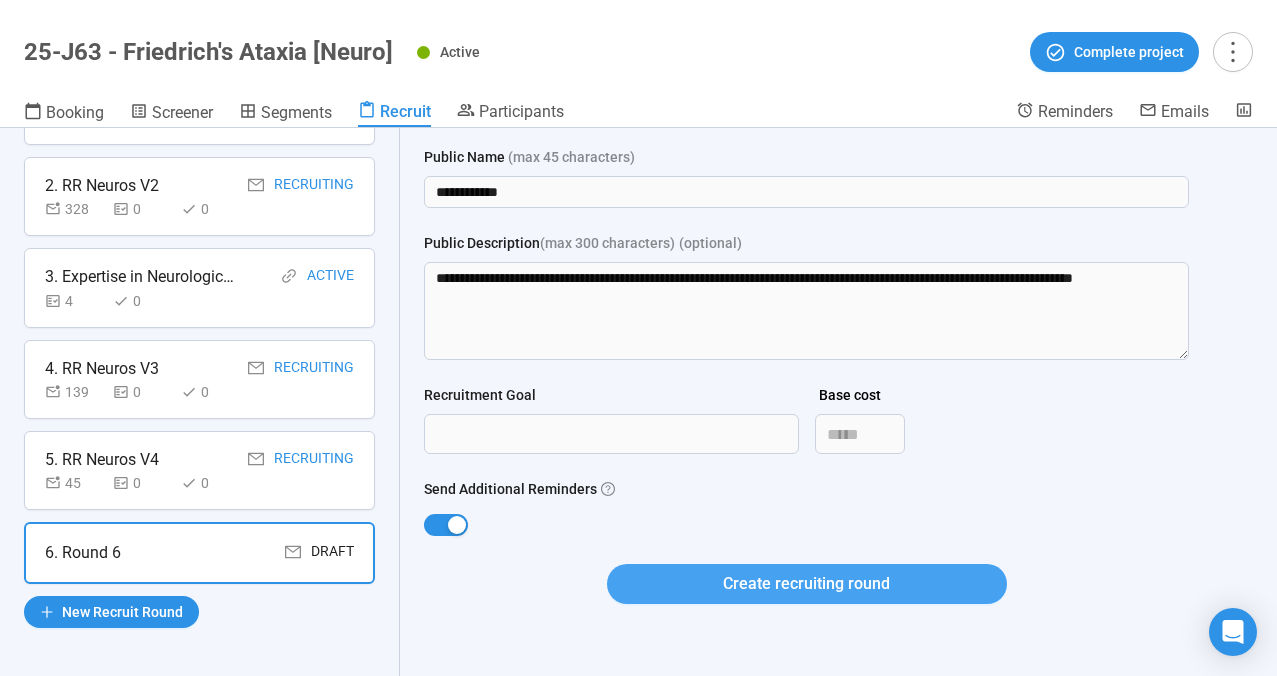 click on "Create recruiting round" at bounding box center [806, 583] 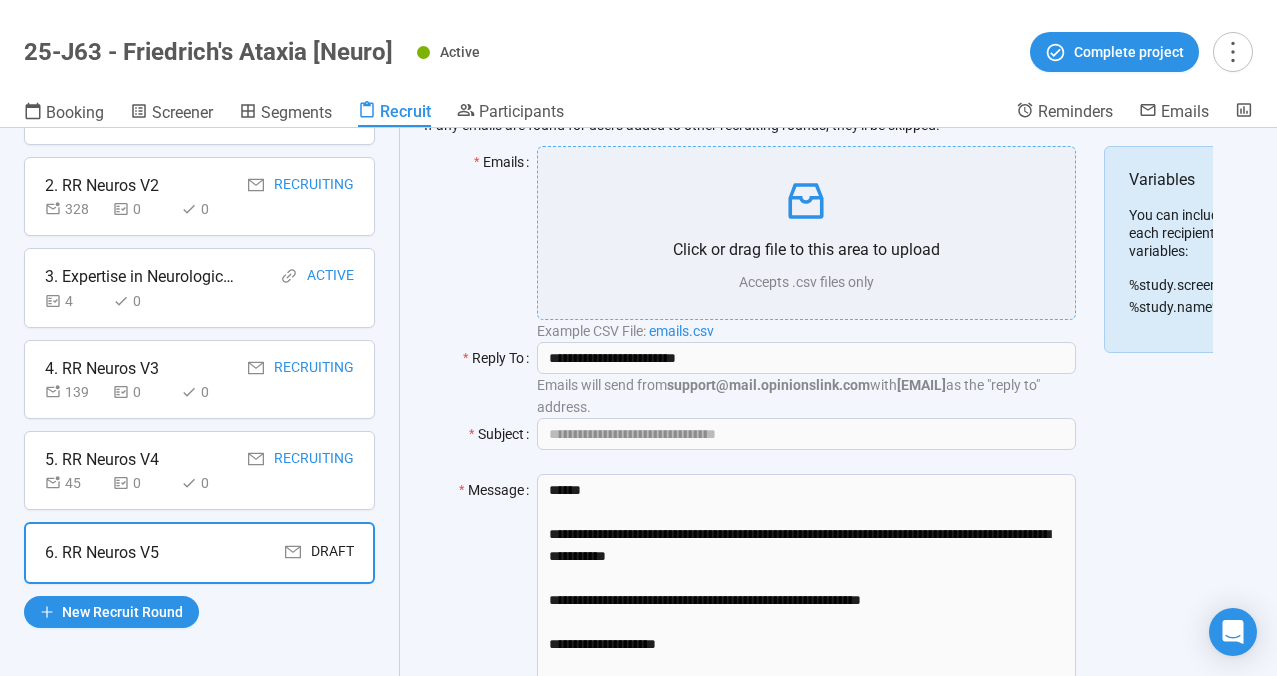 scroll, scrollTop: 229, scrollLeft: 0, axis: vertical 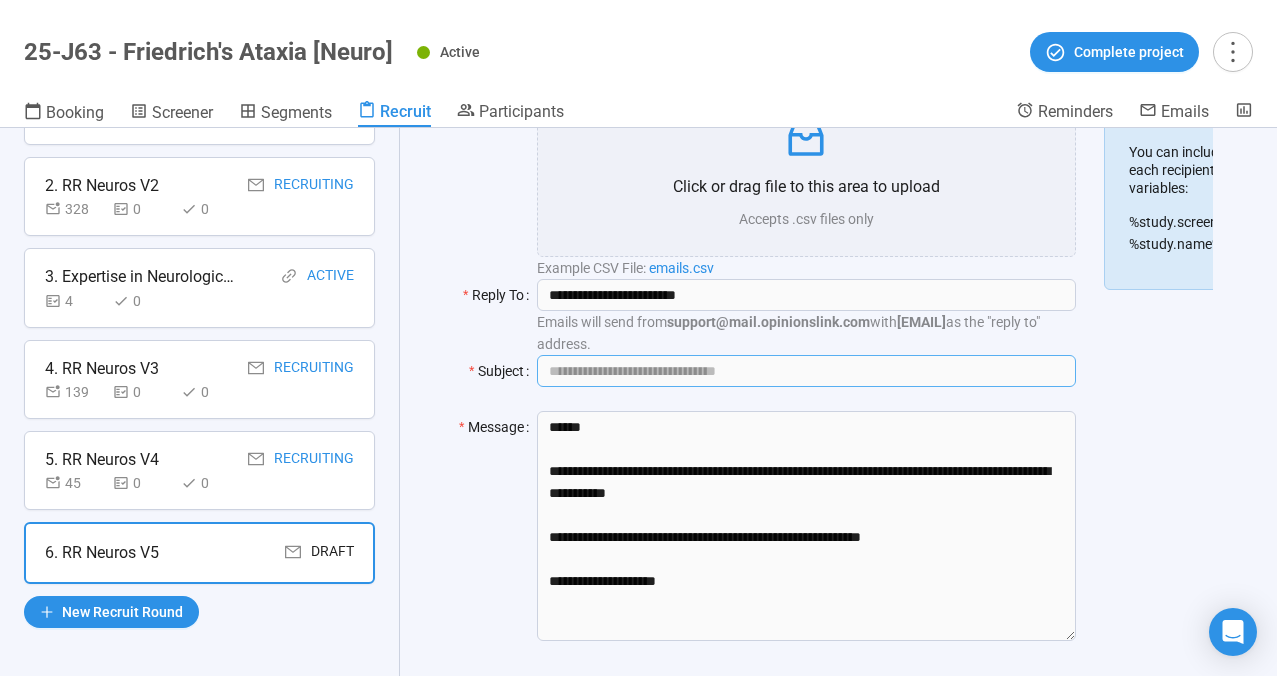 click on "Subject" at bounding box center (806, 371) 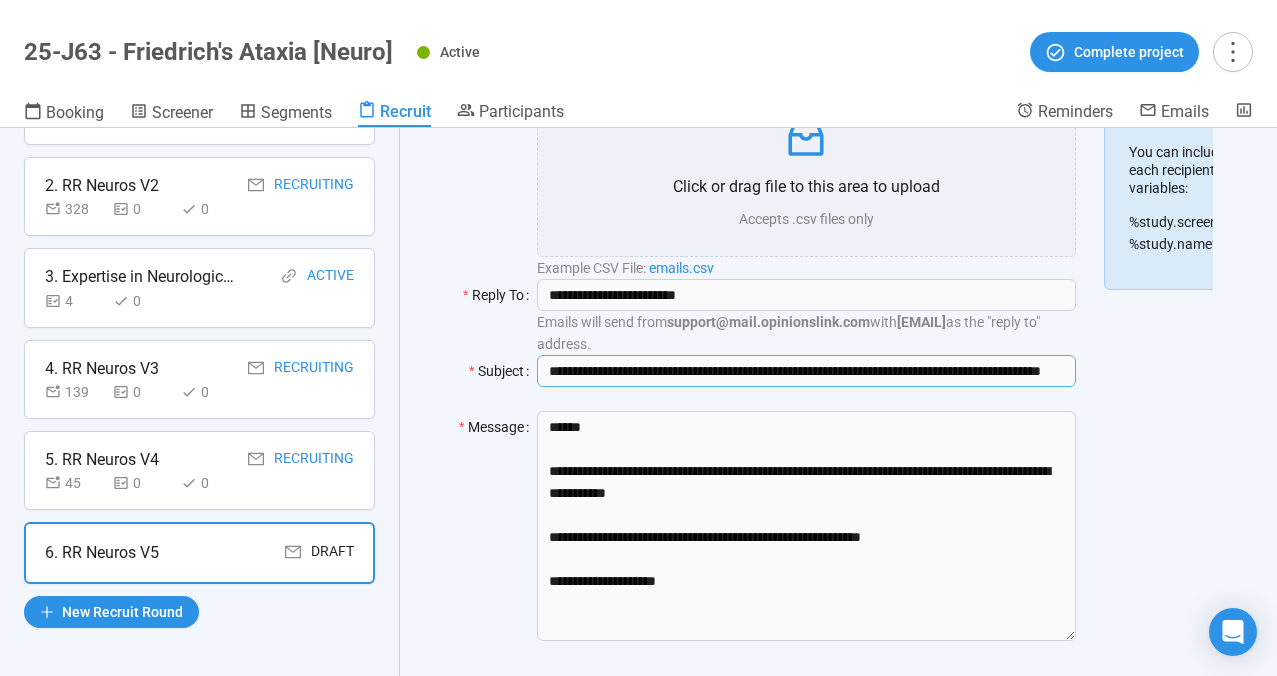 scroll, scrollTop: 0, scrollLeft: 115, axis: horizontal 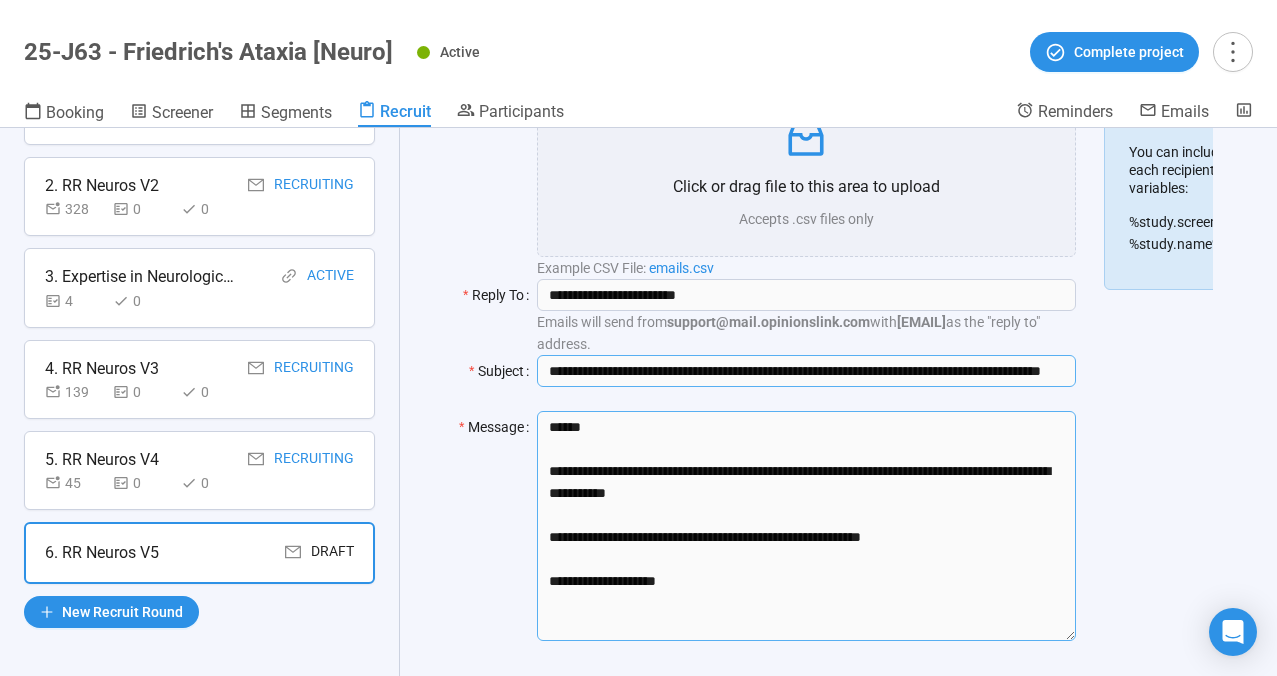 type on "**********" 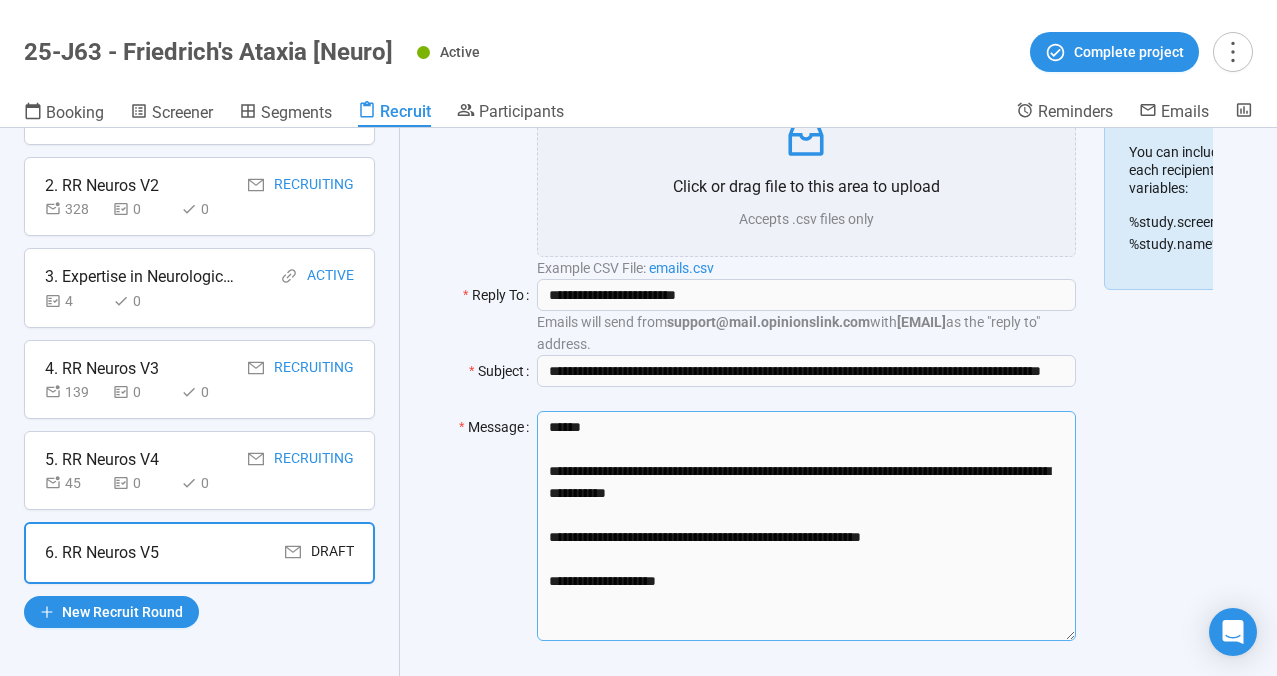 click on "**********" at bounding box center [806, 526] 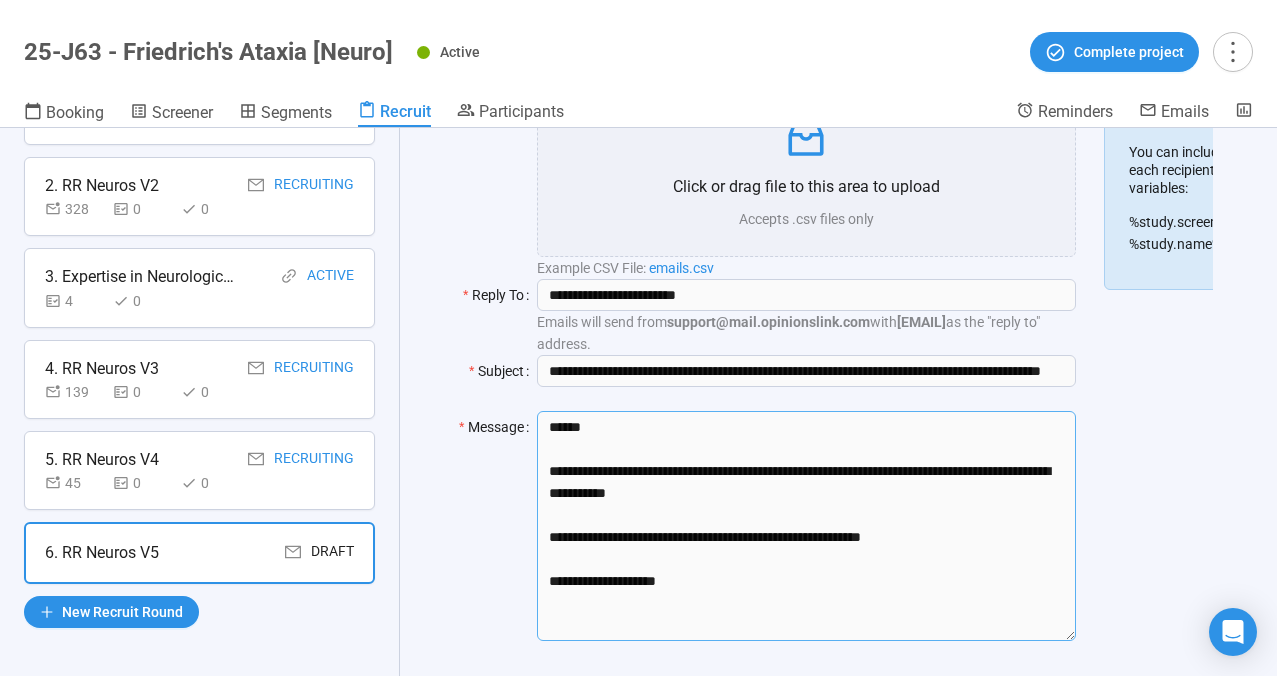 drag, startPoint x: 923, startPoint y: 539, endPoint x: 545, endPoint y: 467, distance: 384.79605 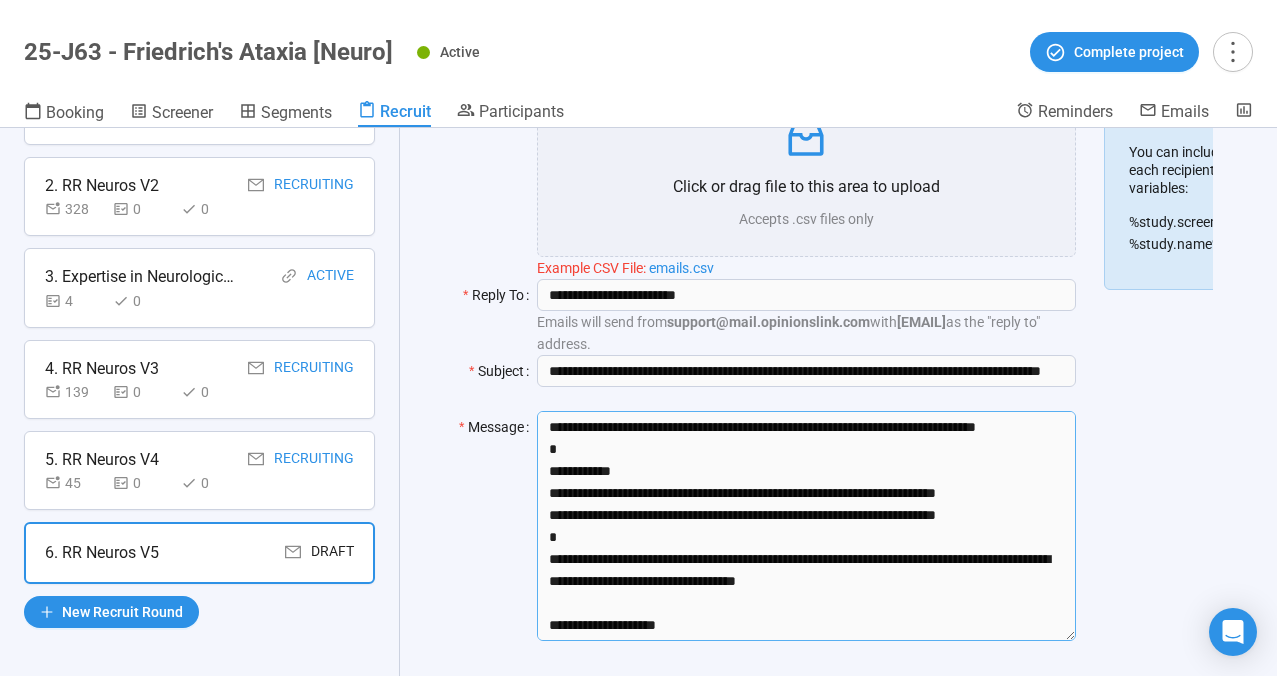 scroll, scrollTop: 418, scrollLeft: 0, axis: vertical 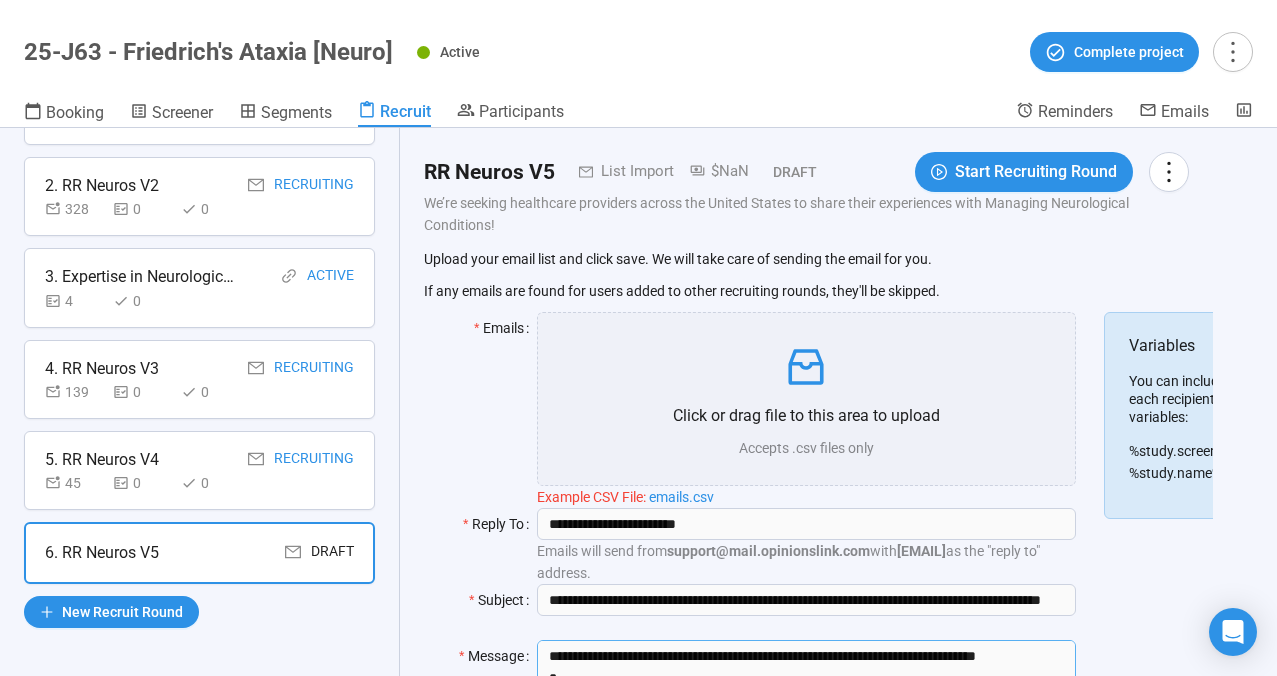 type on "**********" 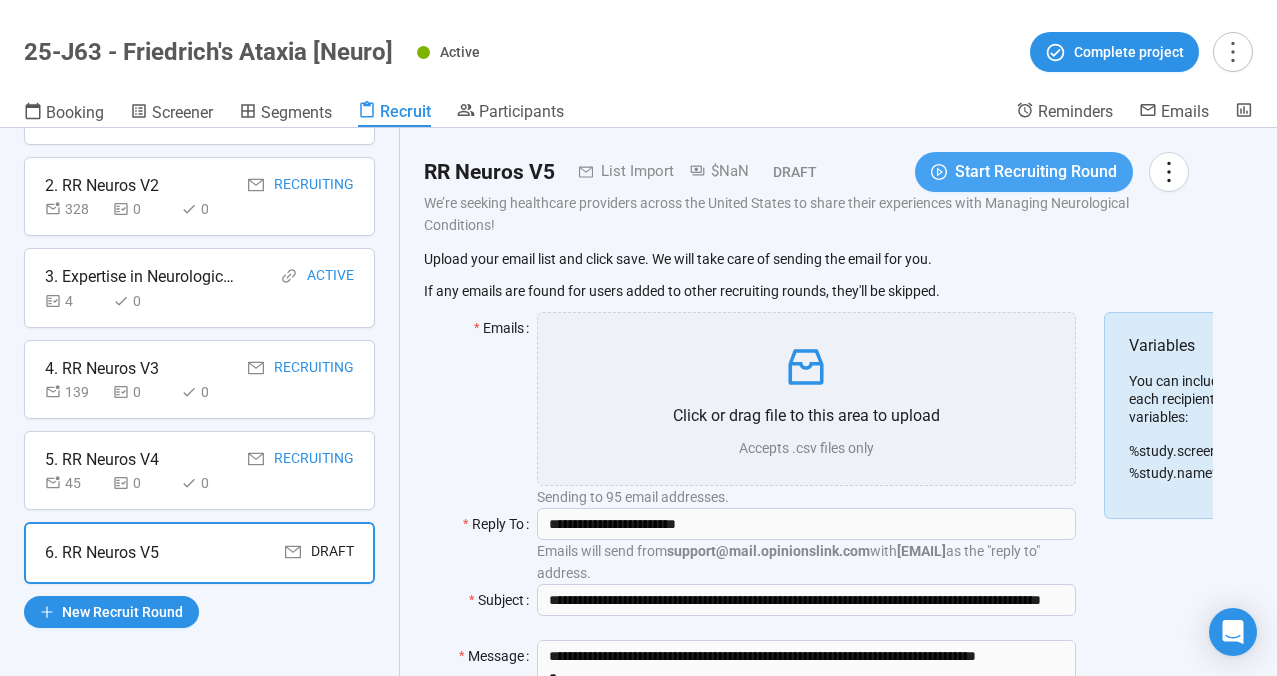 click on "Start Recruiting Round" at bounding box center [1036, 171] 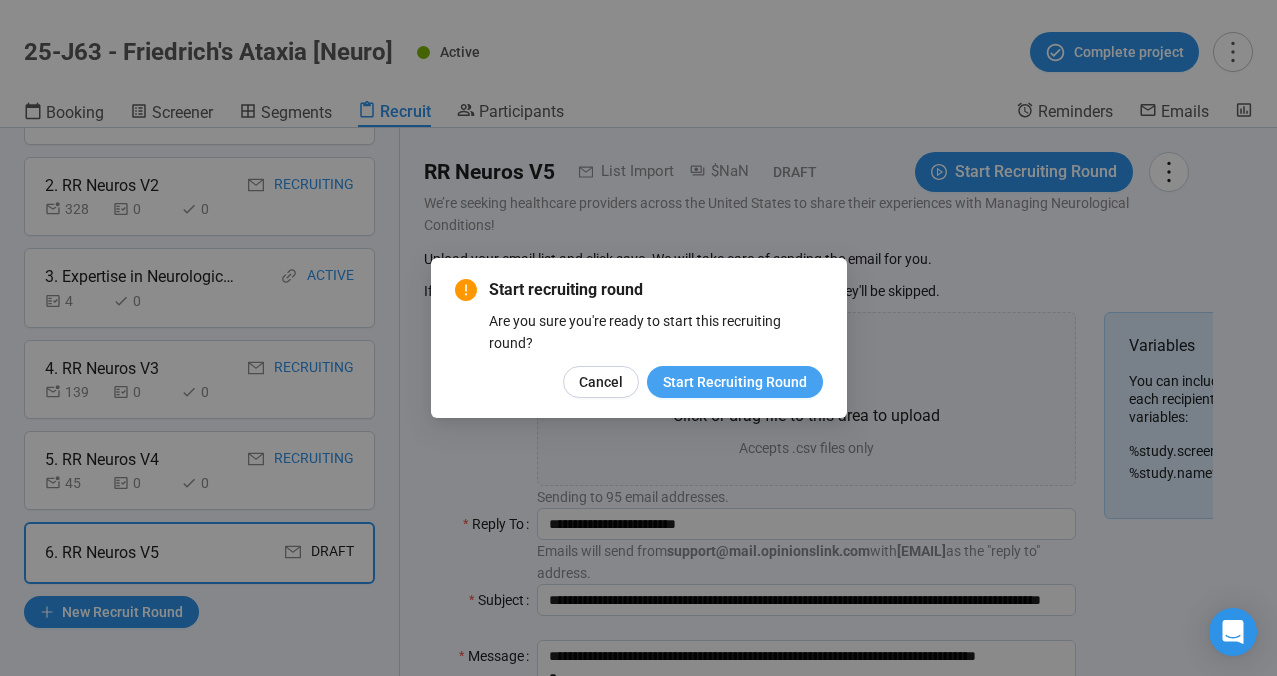 click on "Start Recruiting Round" at bounding box center [735, 382] 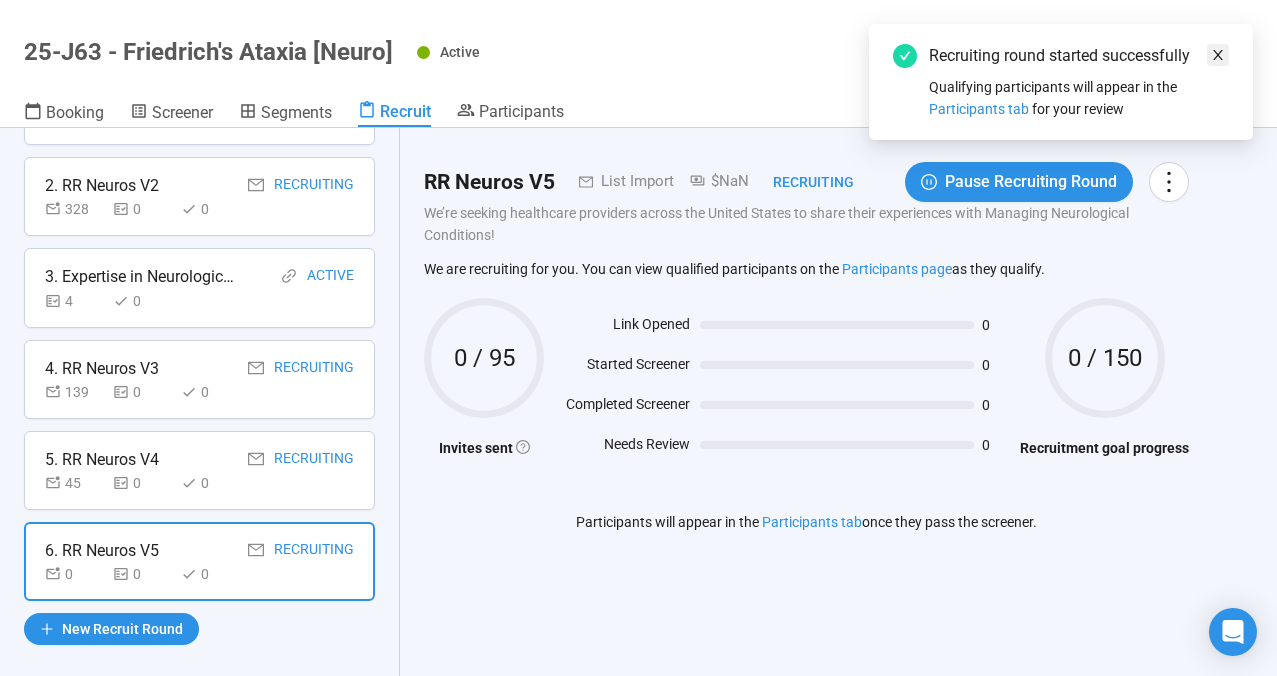 click at bounding box center (1218, 55) 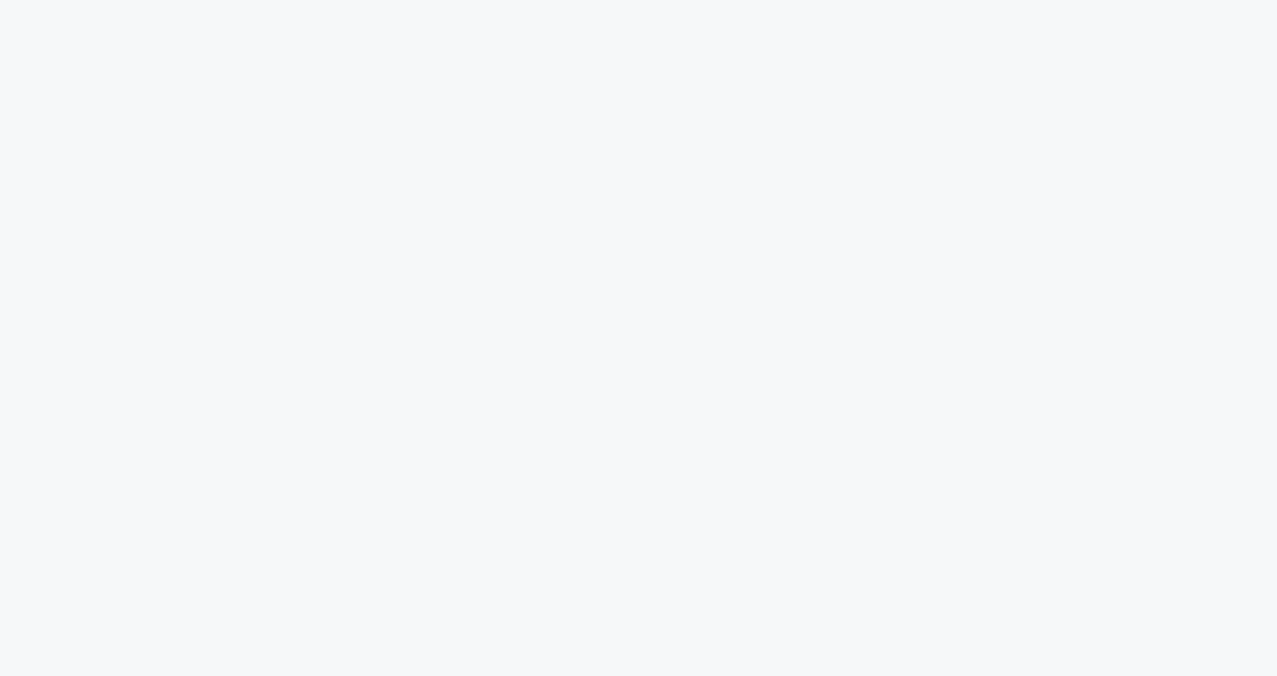 scroll, scrollTop: 0, scrollLeft: 0, axis: both 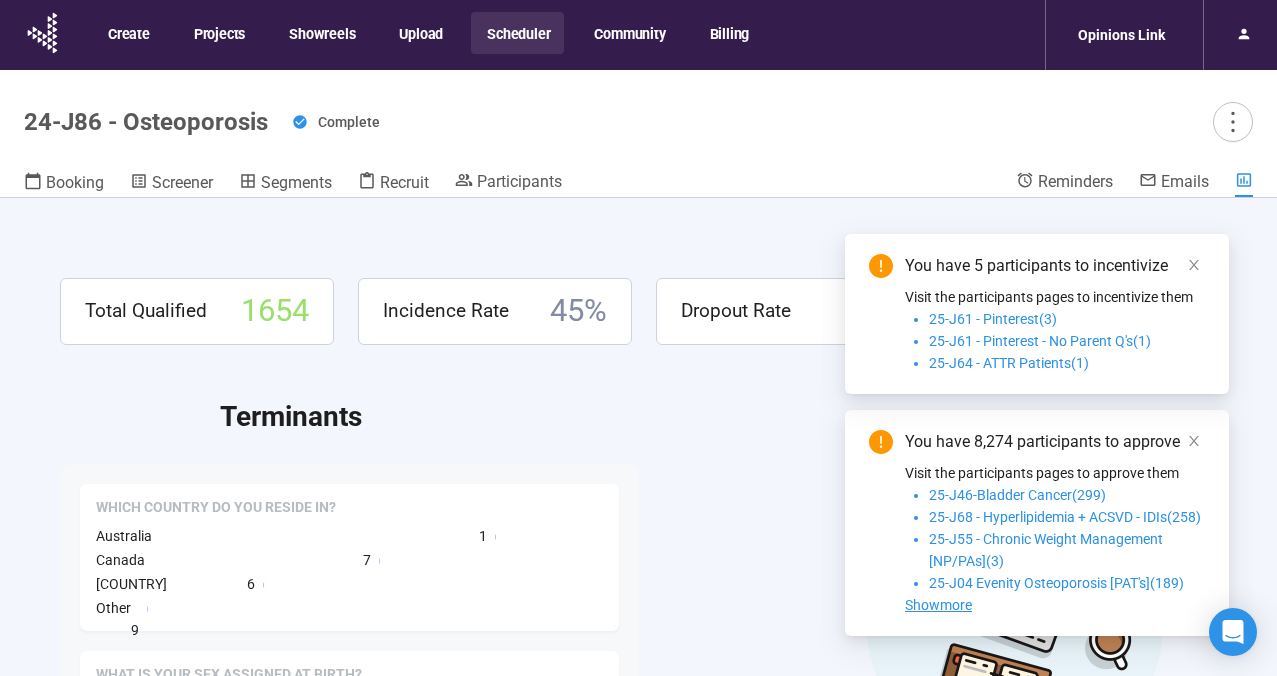 click on "Scheduler" at bounding box center [517, 33] 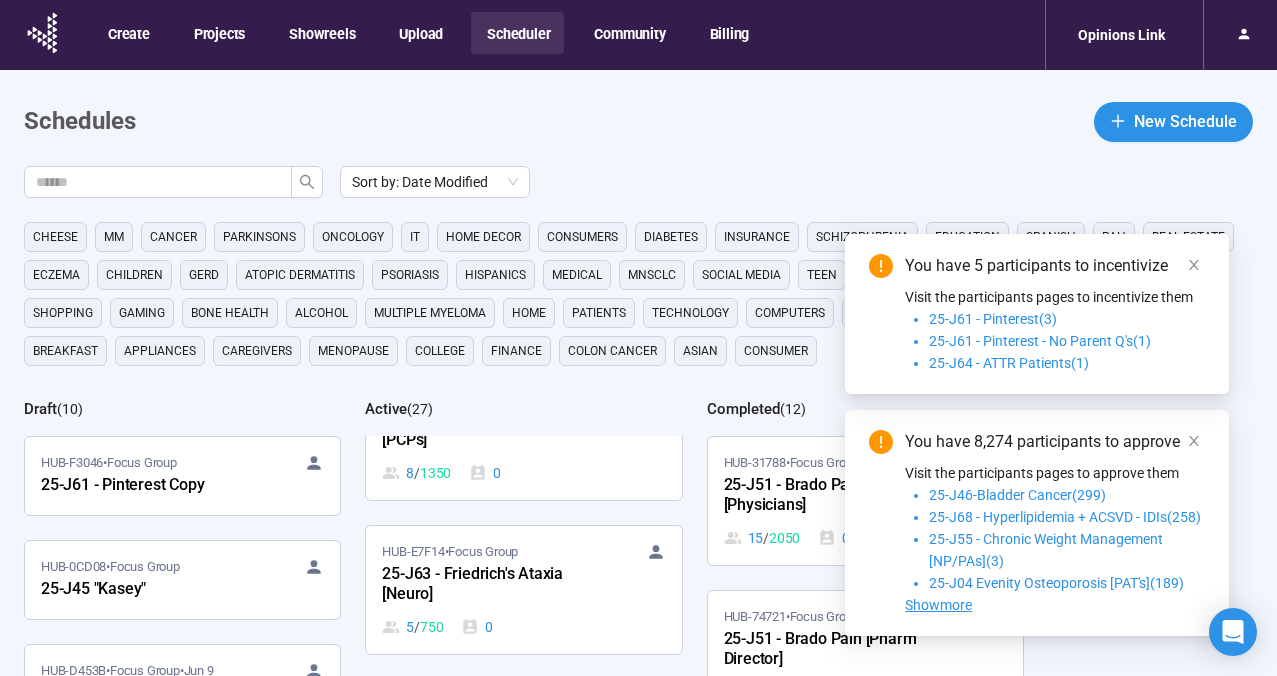 scroll, scrollTop: 2116, scrollLeft: 0, axis: vertical 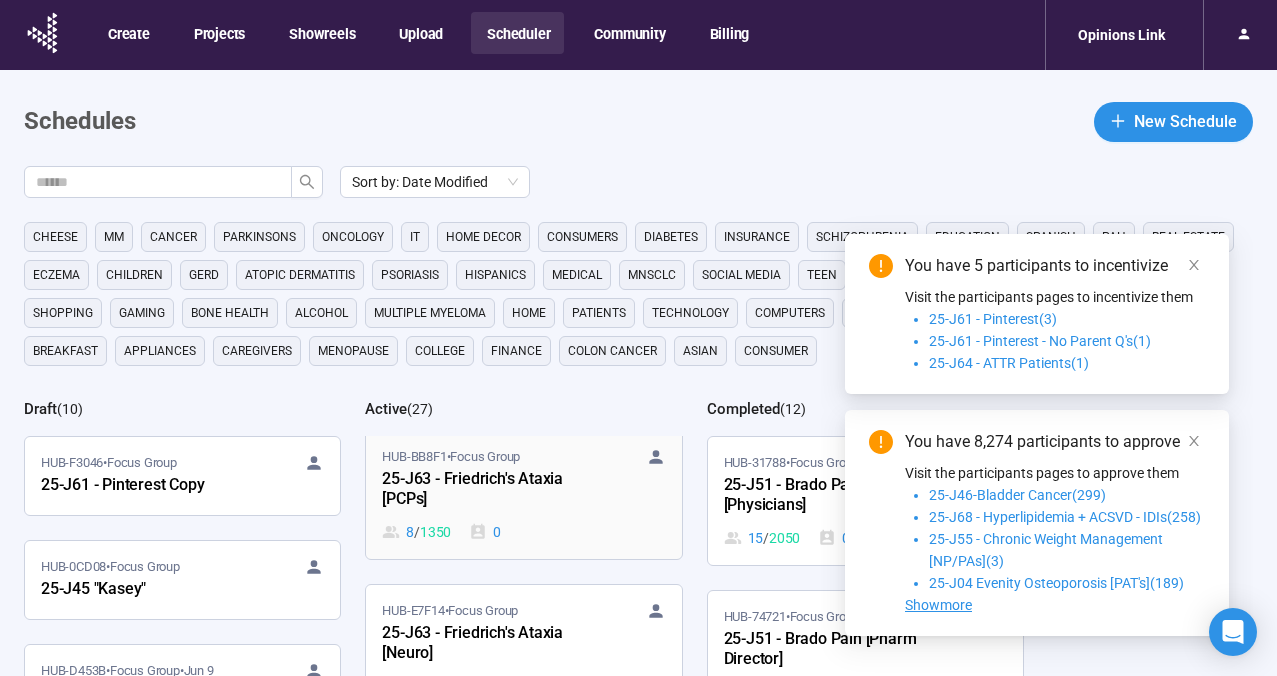 click on "25-J63 - Friedrich's Ataxia [PCPs]" at bounding box center (492, 490) 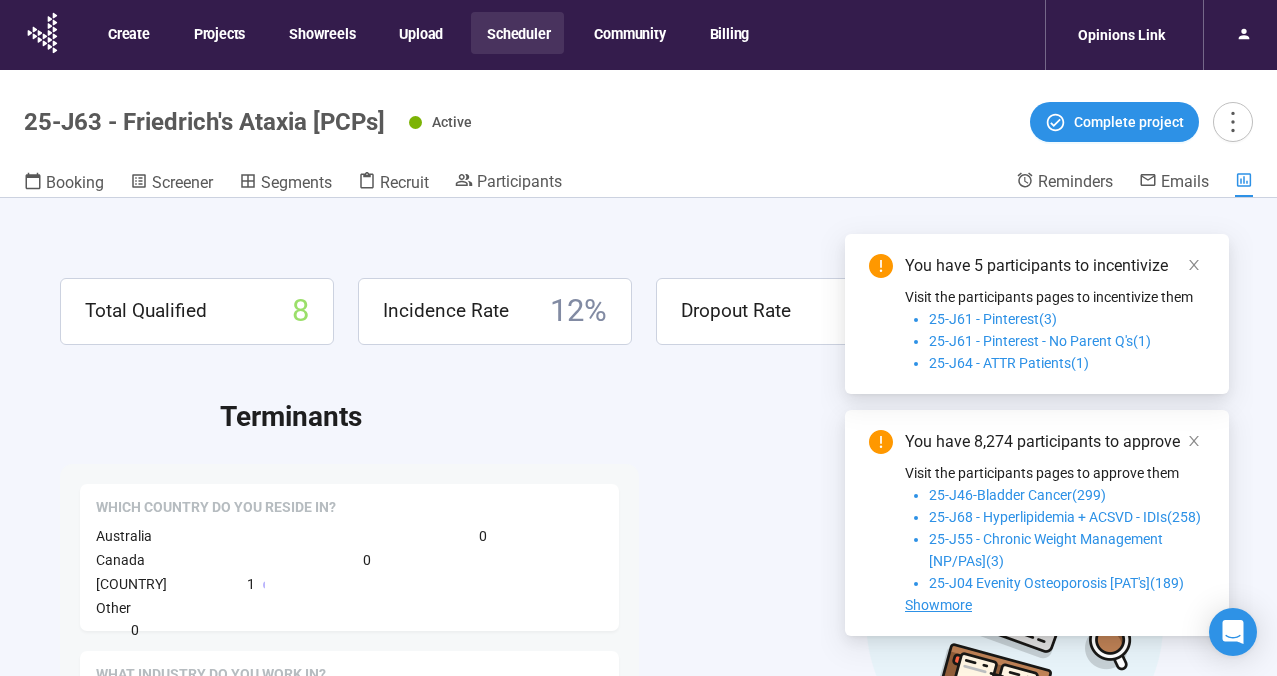 click on "Scheduler" at bounding box center (517, 33) 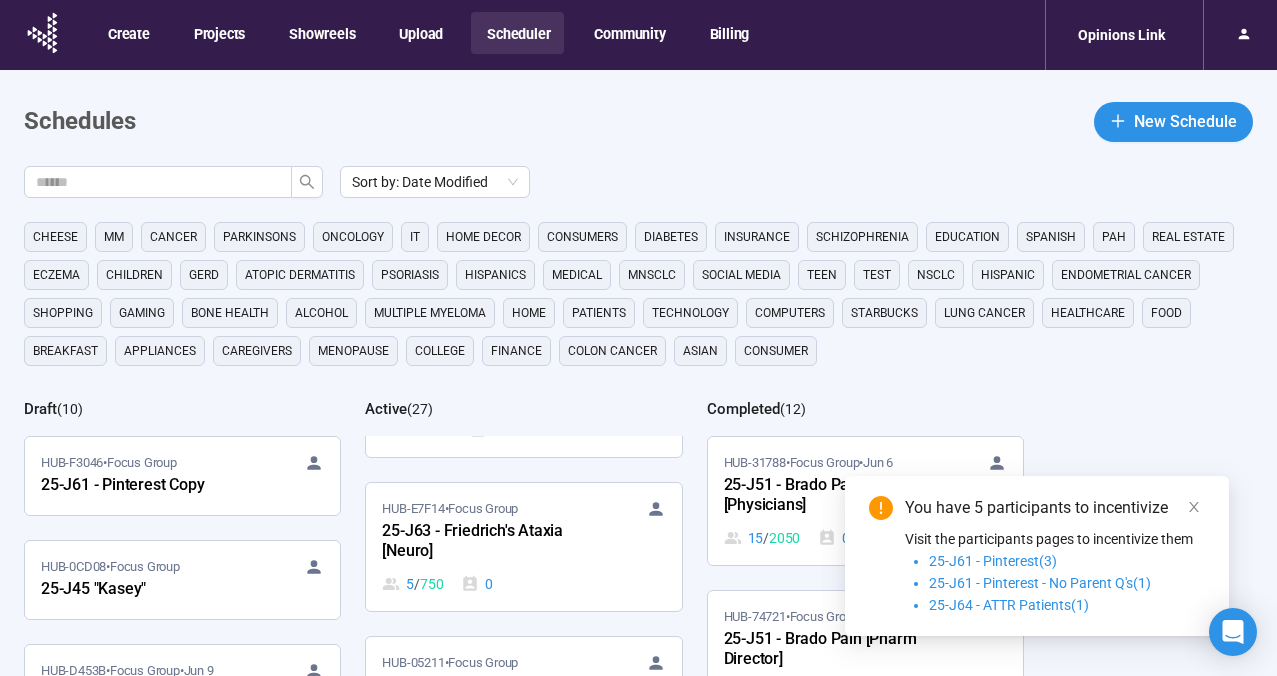 scroll, scrollTop: 2219, scrollLeft: 0, axis: vertical 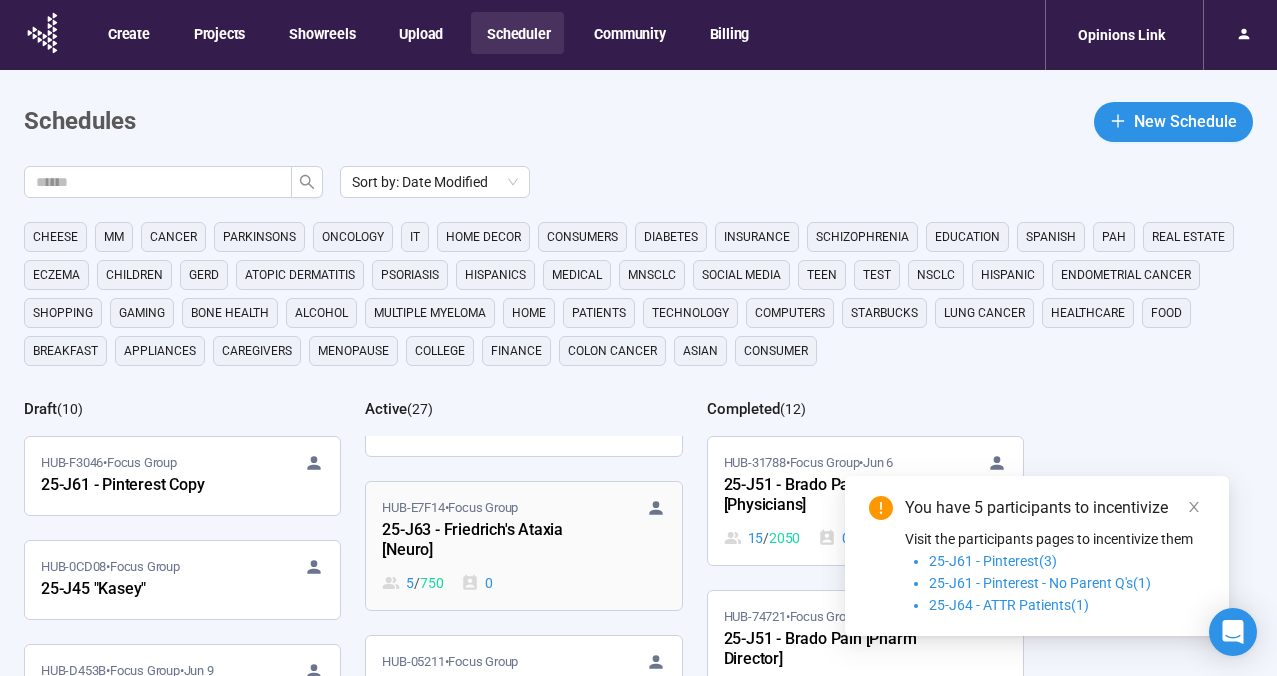 click on "25-J63 - Friedrich's Ataxia [Neuro]" at bounding box center (492, 541) 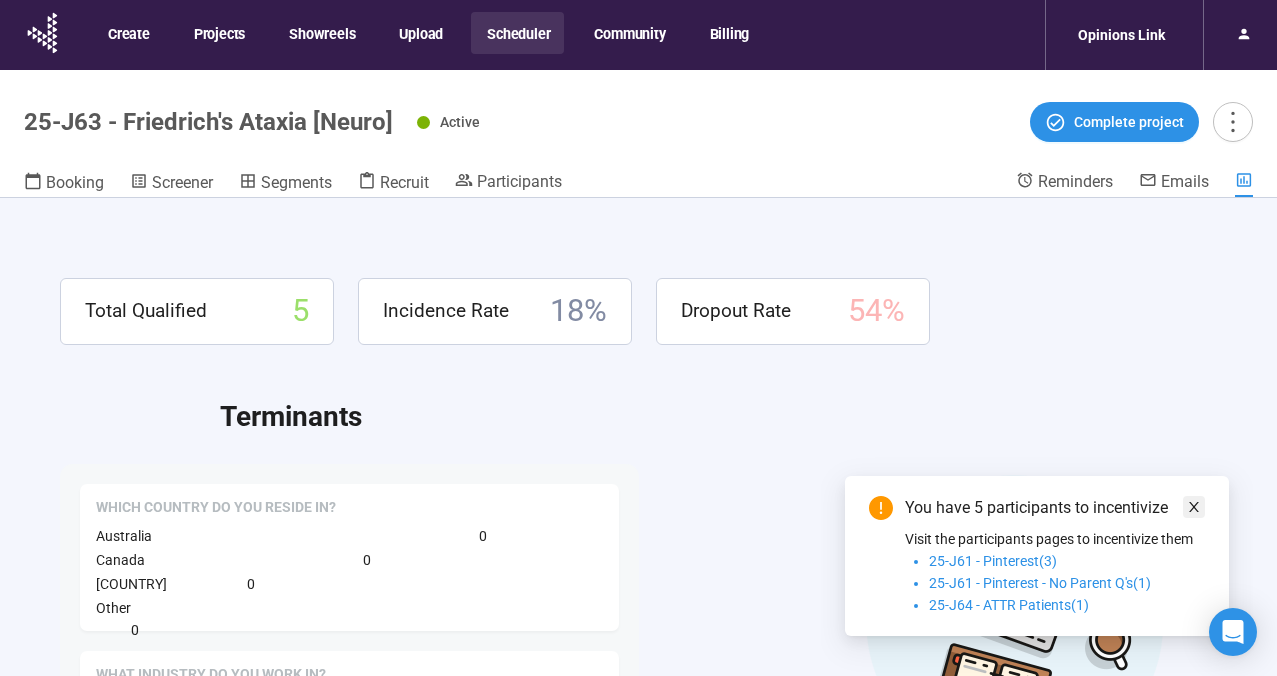 click at bounding box center (1194, 507) 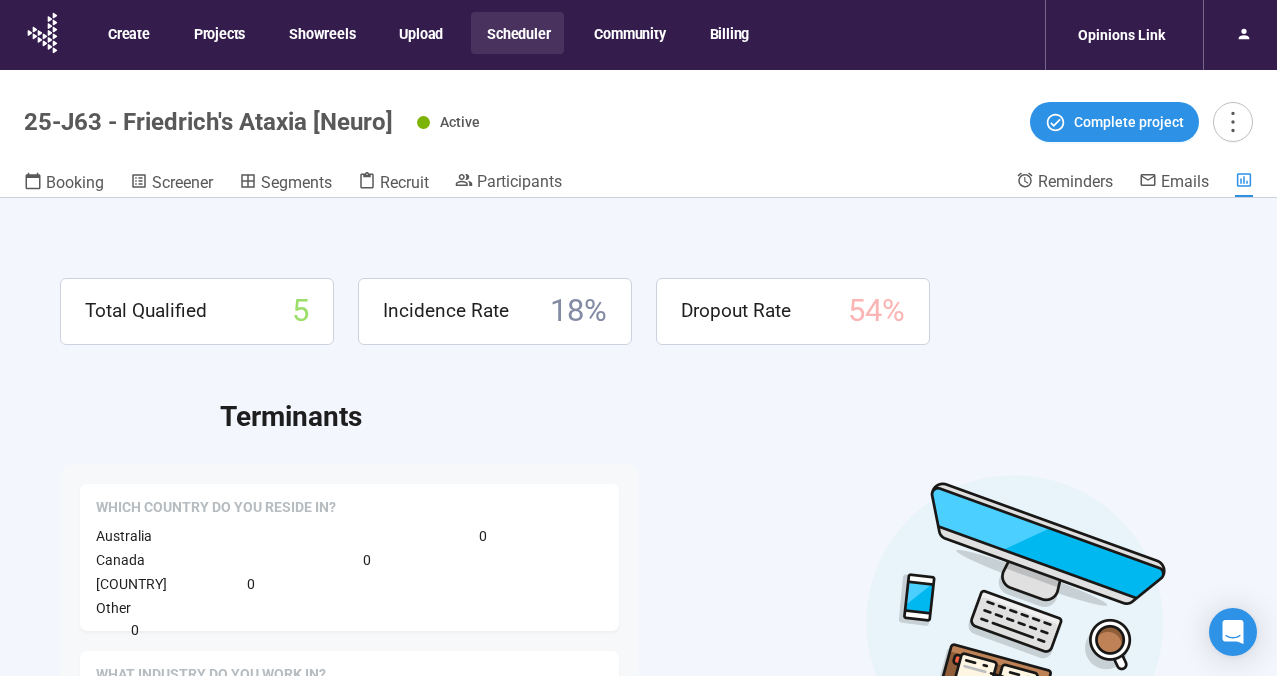 click on "25-J63 - Friedrich's Ataxia [Neuro] Active Complete project Booking Screener Segments Recruit Participants Reminders Emails" at bounding box center (638, 134) 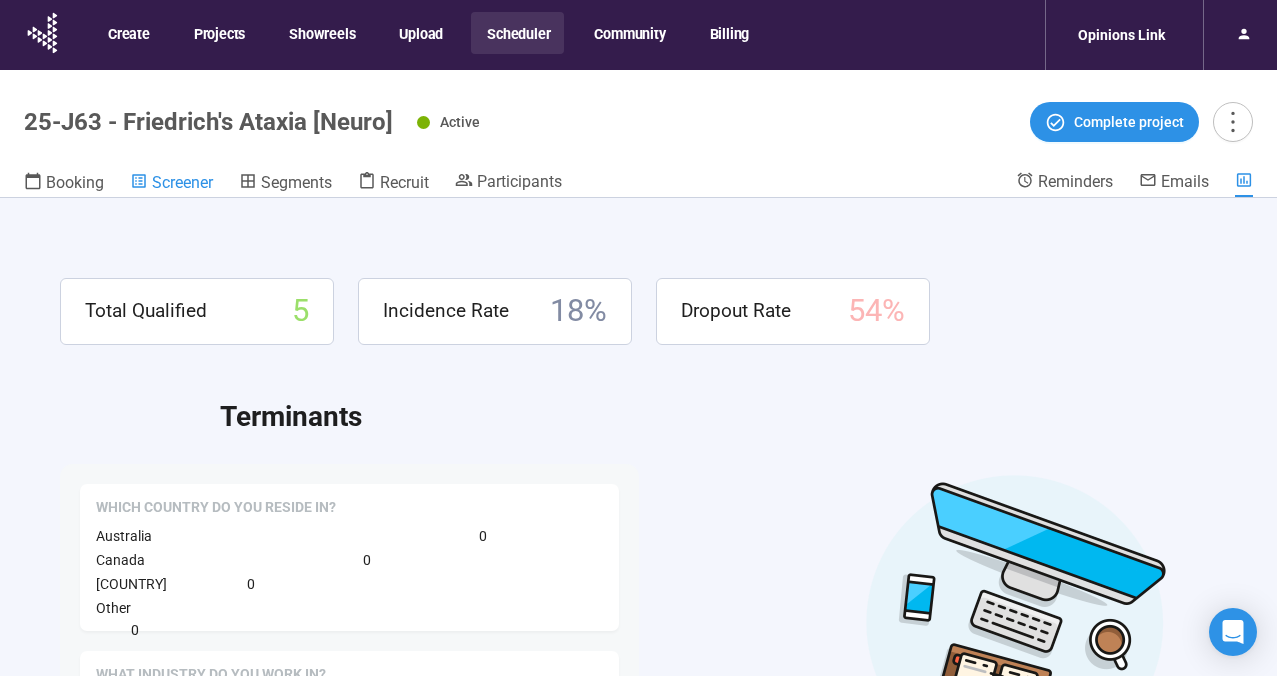 click on "Screener" at bounding box center [182, 182] 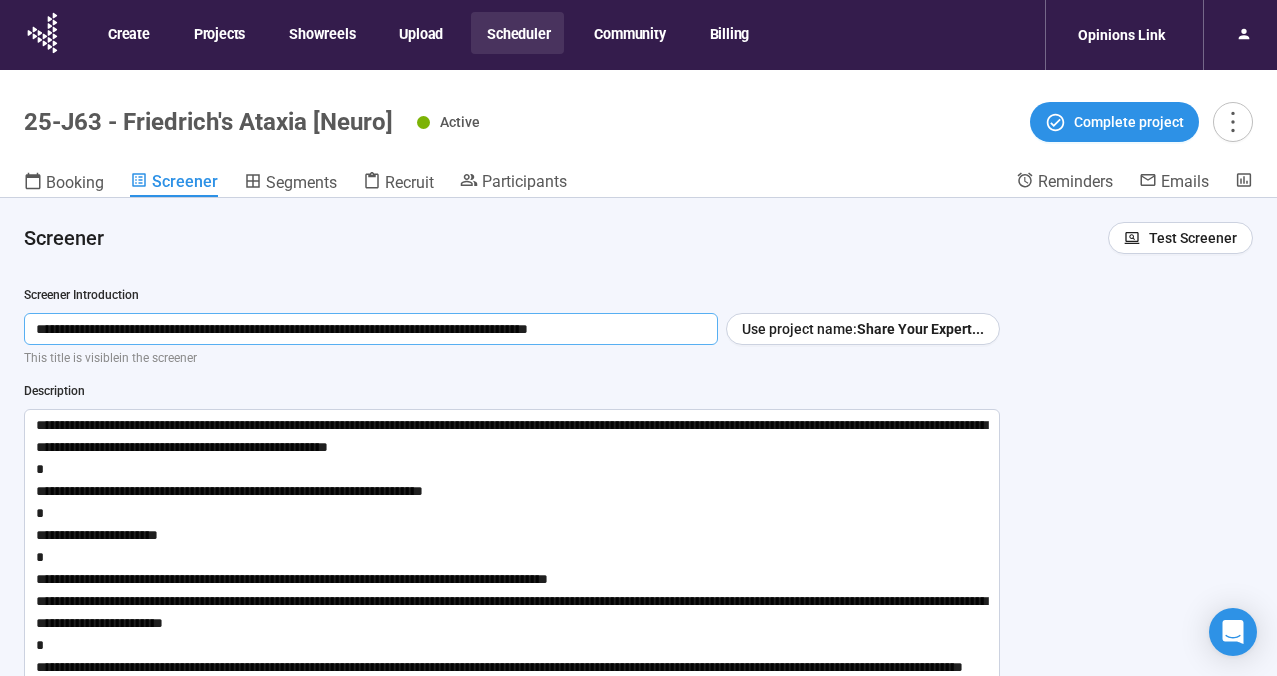 drag, startPoint x: 686, startPoint y: 328, endPoint x: 158, endPoint y: 283, distance: 529.9141 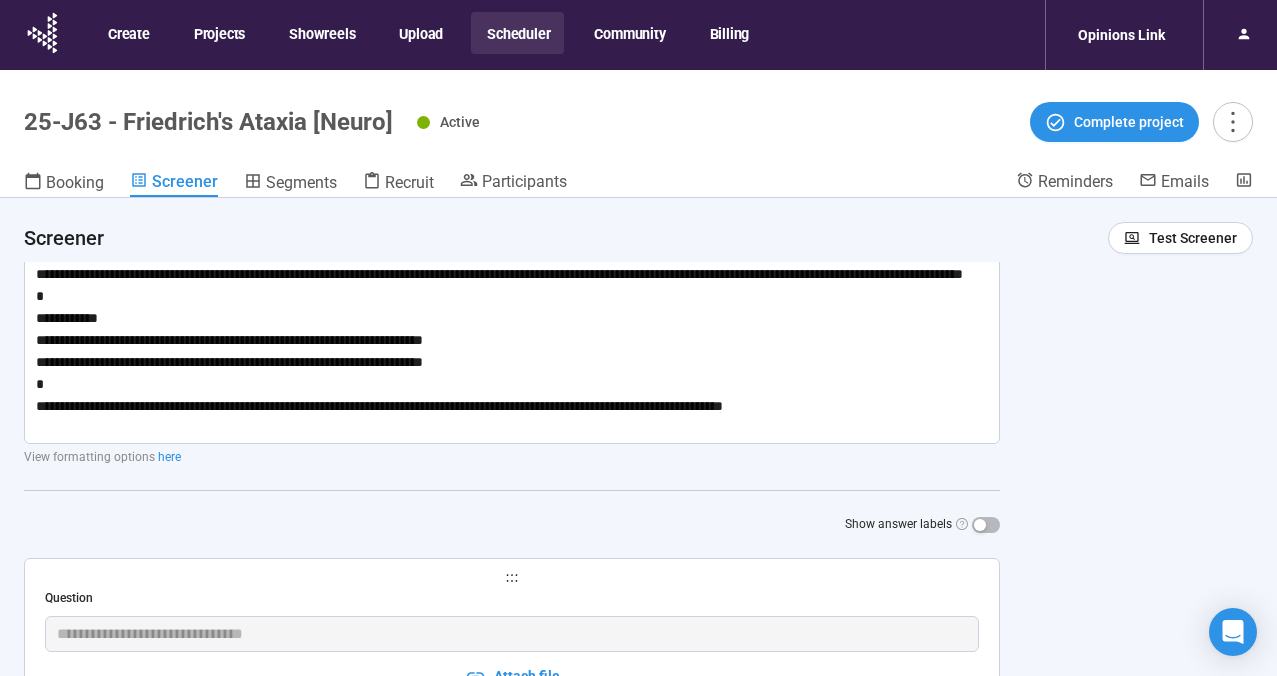 scroll, scrollTop: 429, scrollLeft: 0, axis: vertical 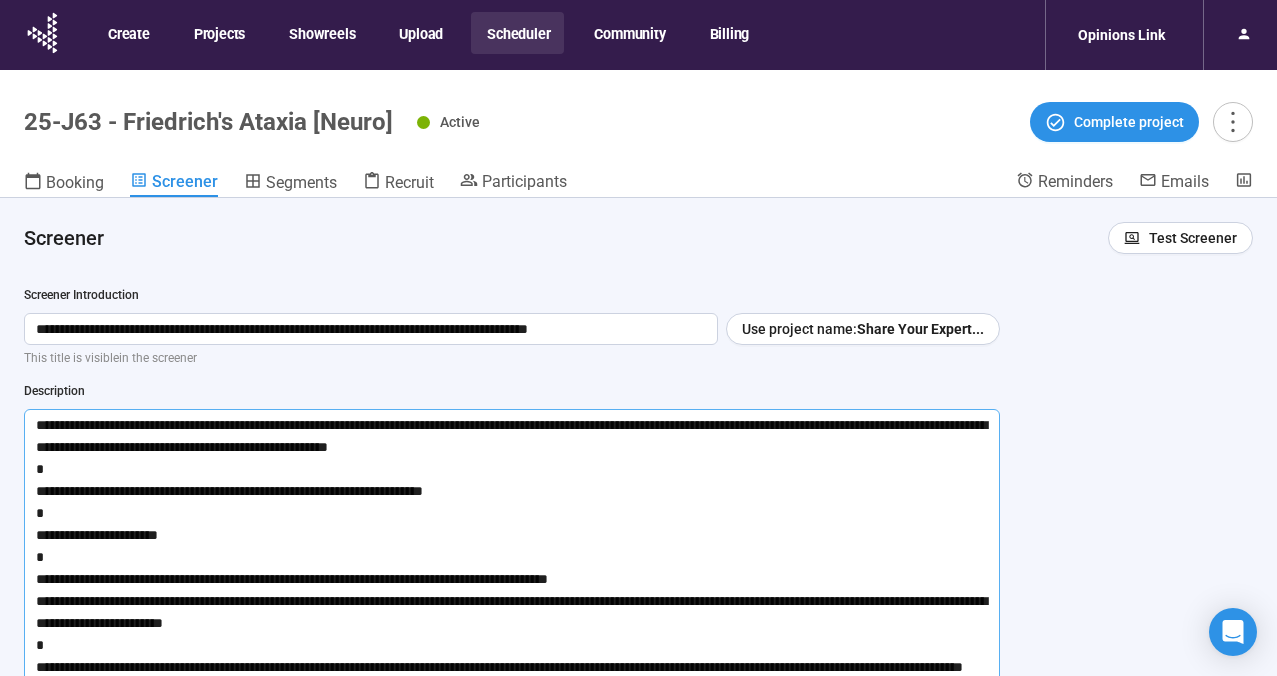 drag, startPoint x: 873, startPoint y: 390, endPoint x: 490, endPoint y: 357, distance: 384.41904 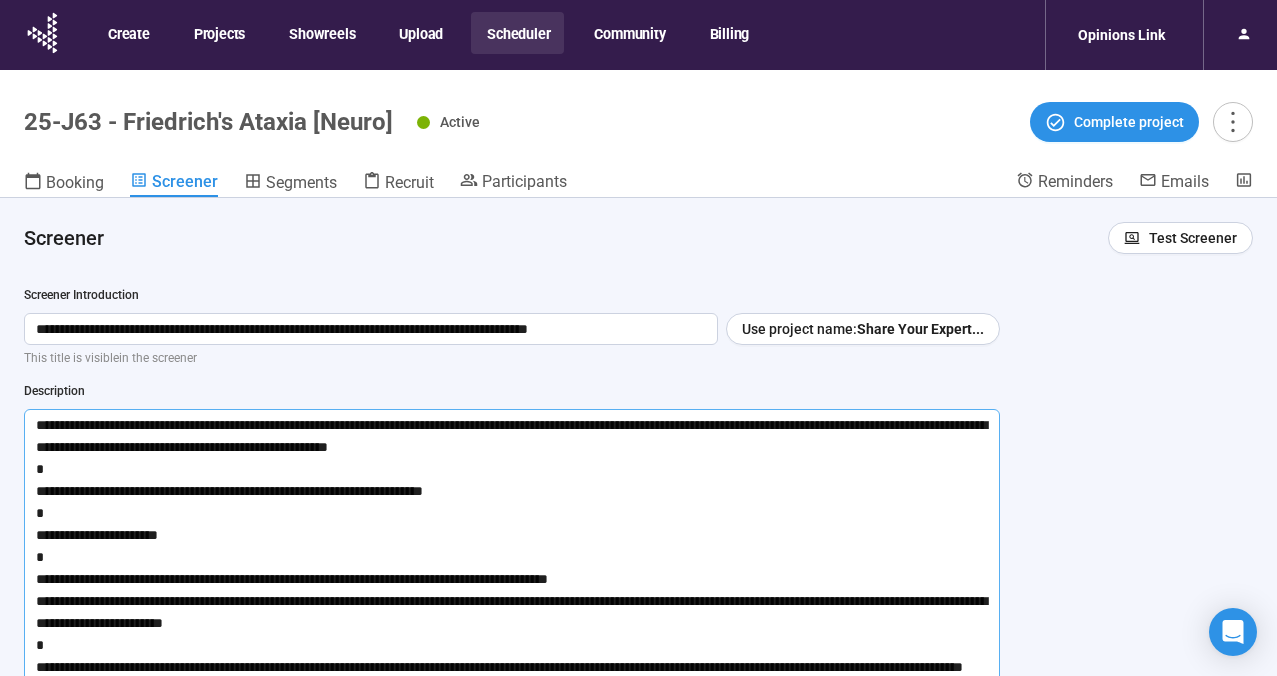 click on "**********" at bounding box center (512, 606) 